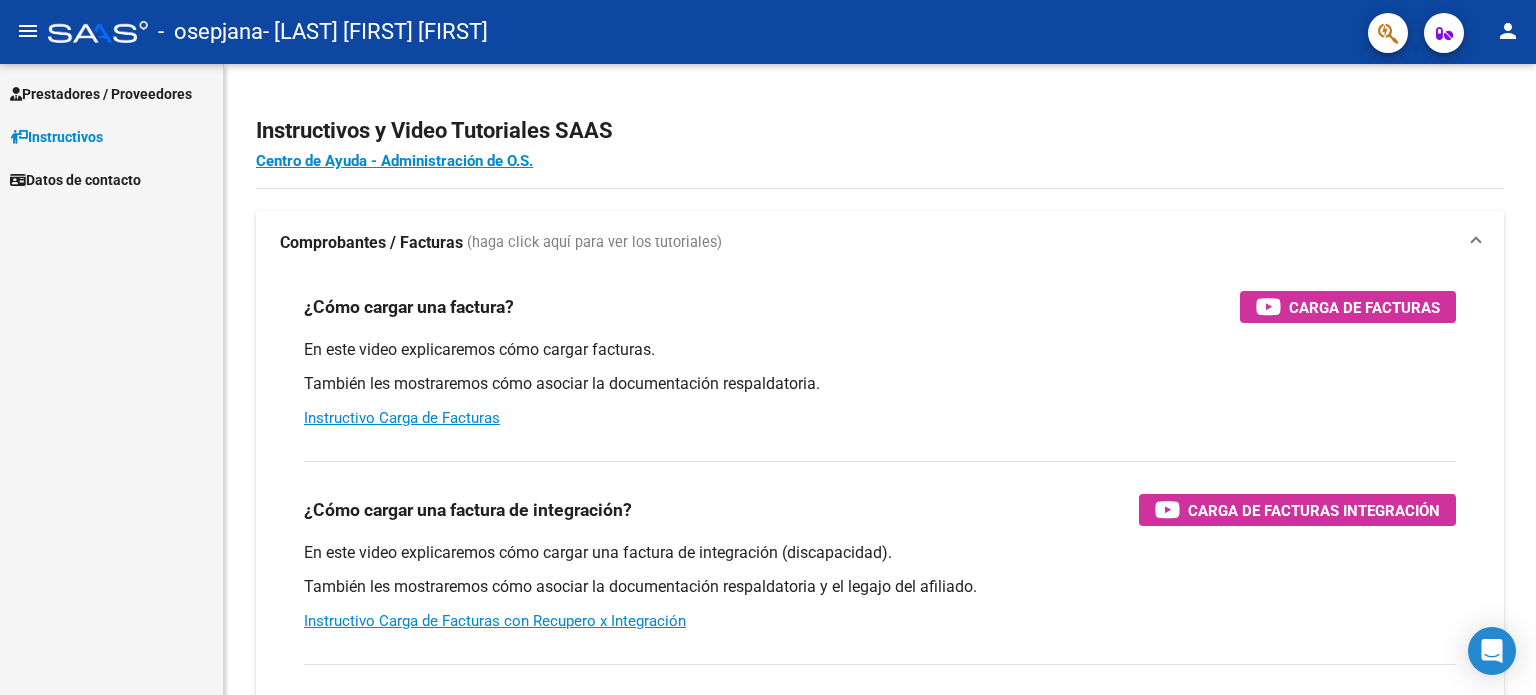scroll, scrollTop: 0, scrollLeft: 0, axis: both 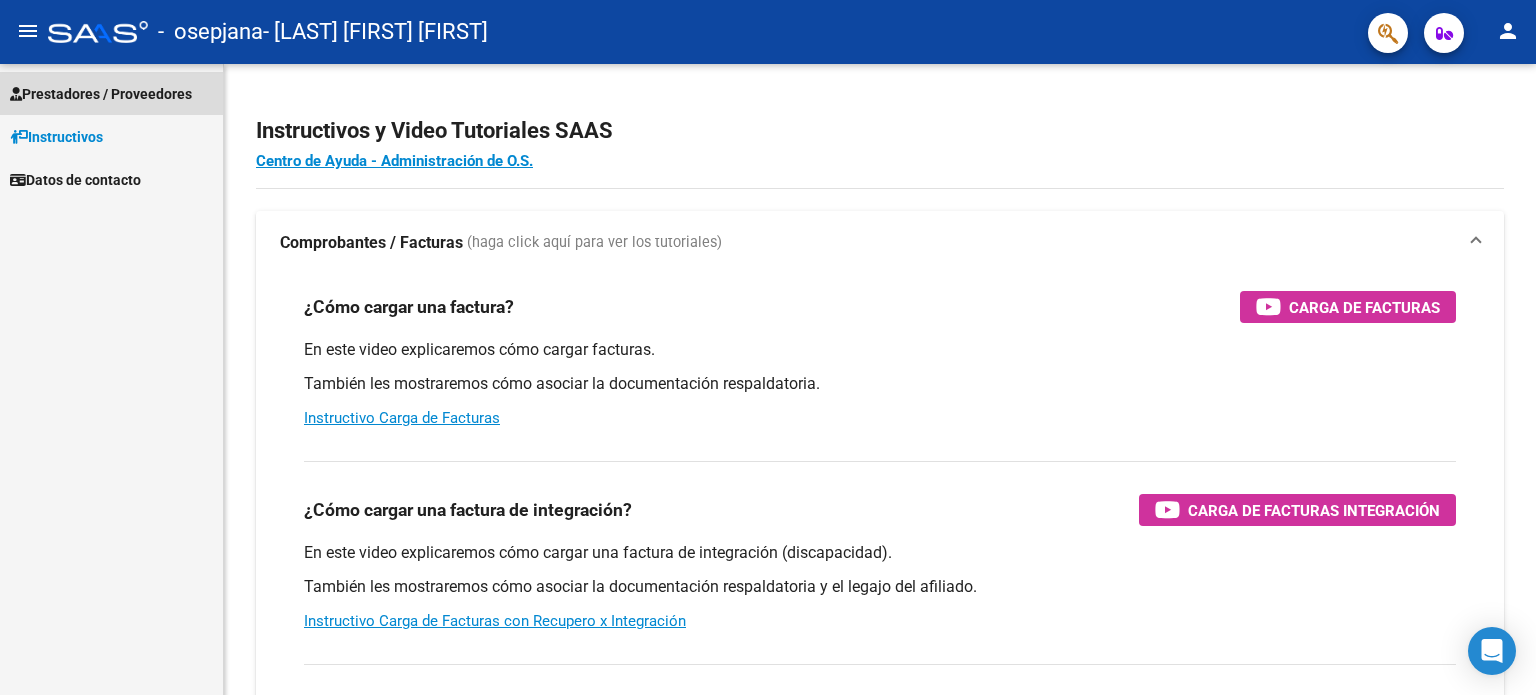 click on "Prestadores / Proveedores" at bounding box center (101, 94) 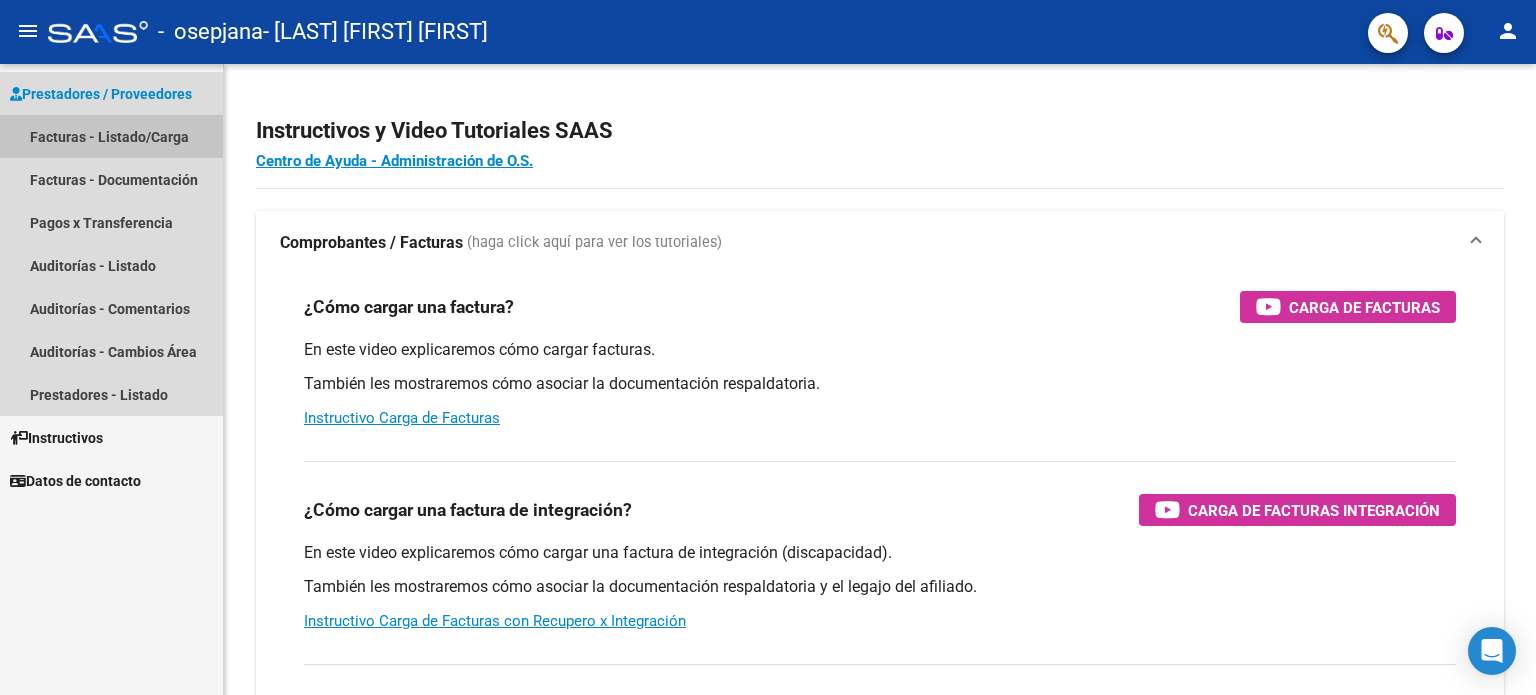 click on "Facturas - Listado/Carga" at bounding box center (111, 136) 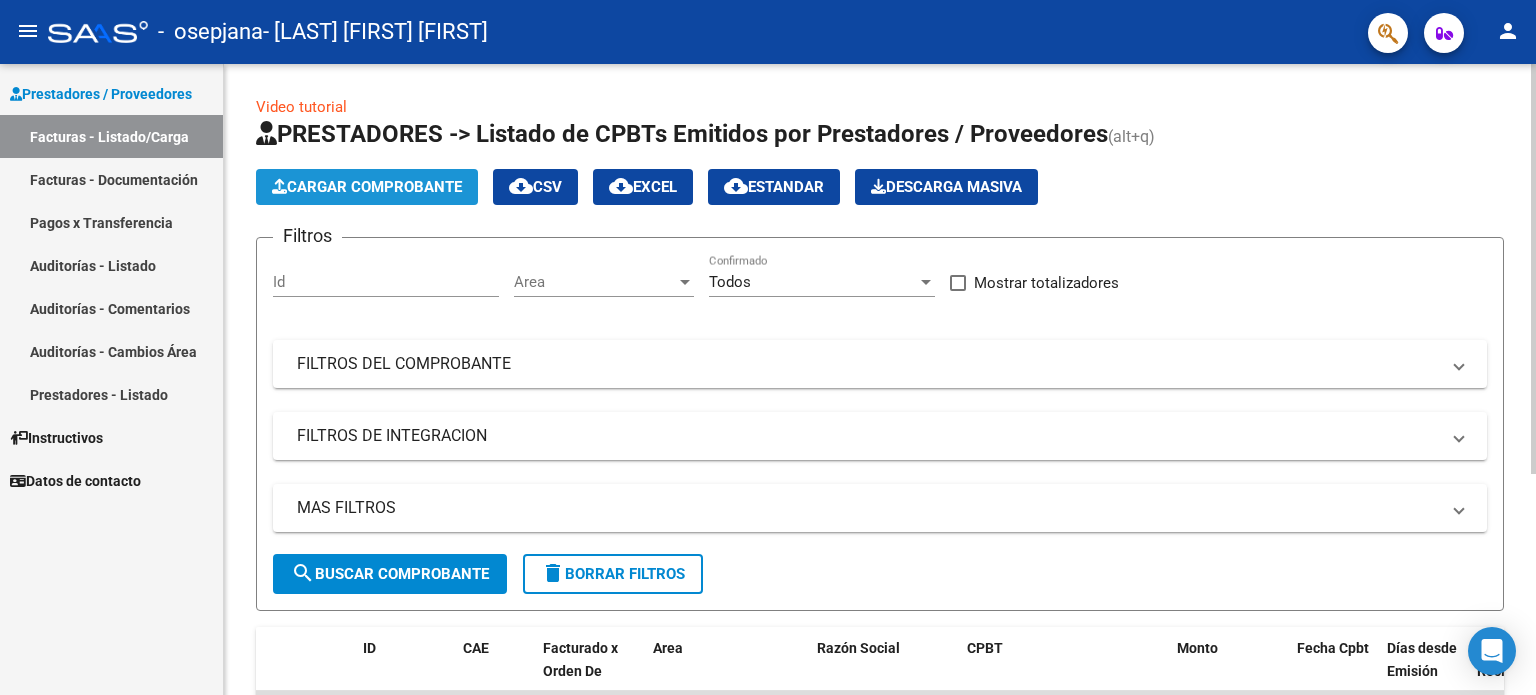 click on "Cargar Comprobante" 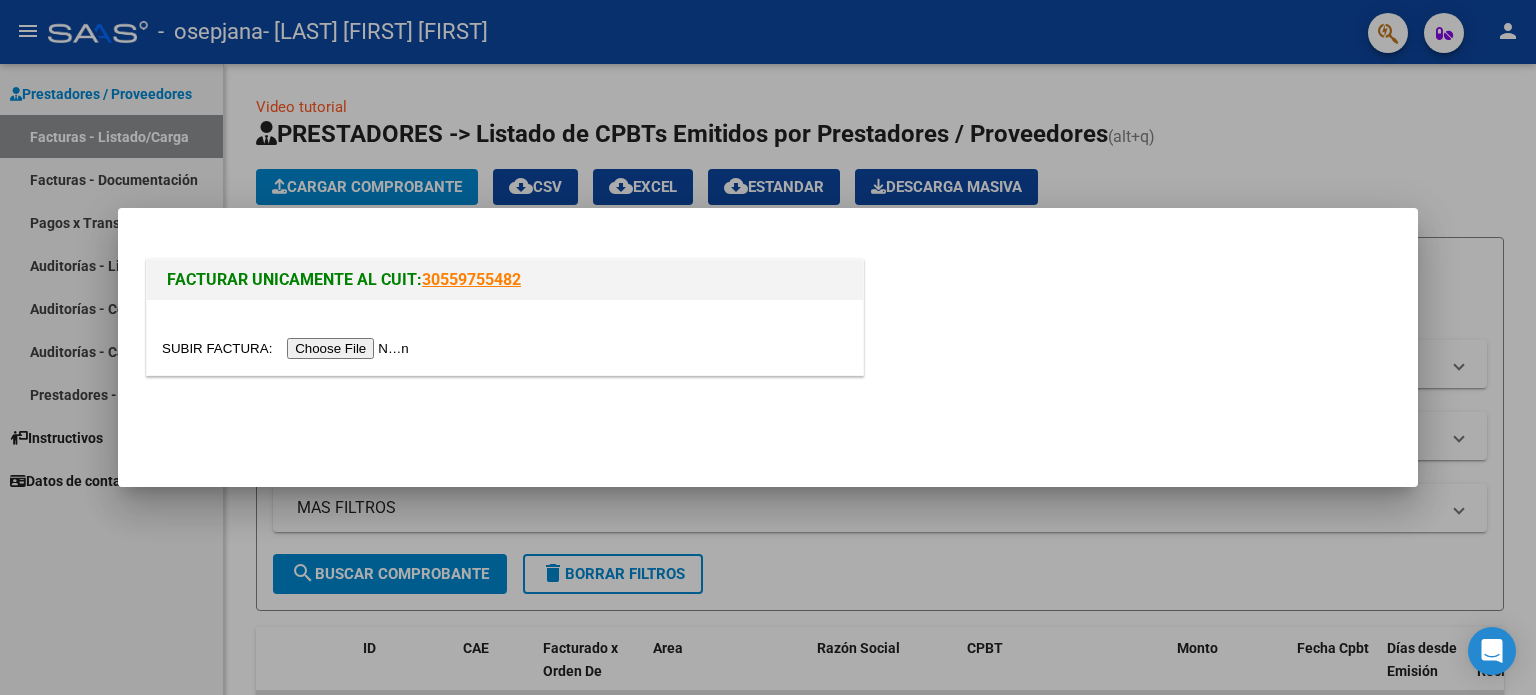 click at bounding box center (505, 337) 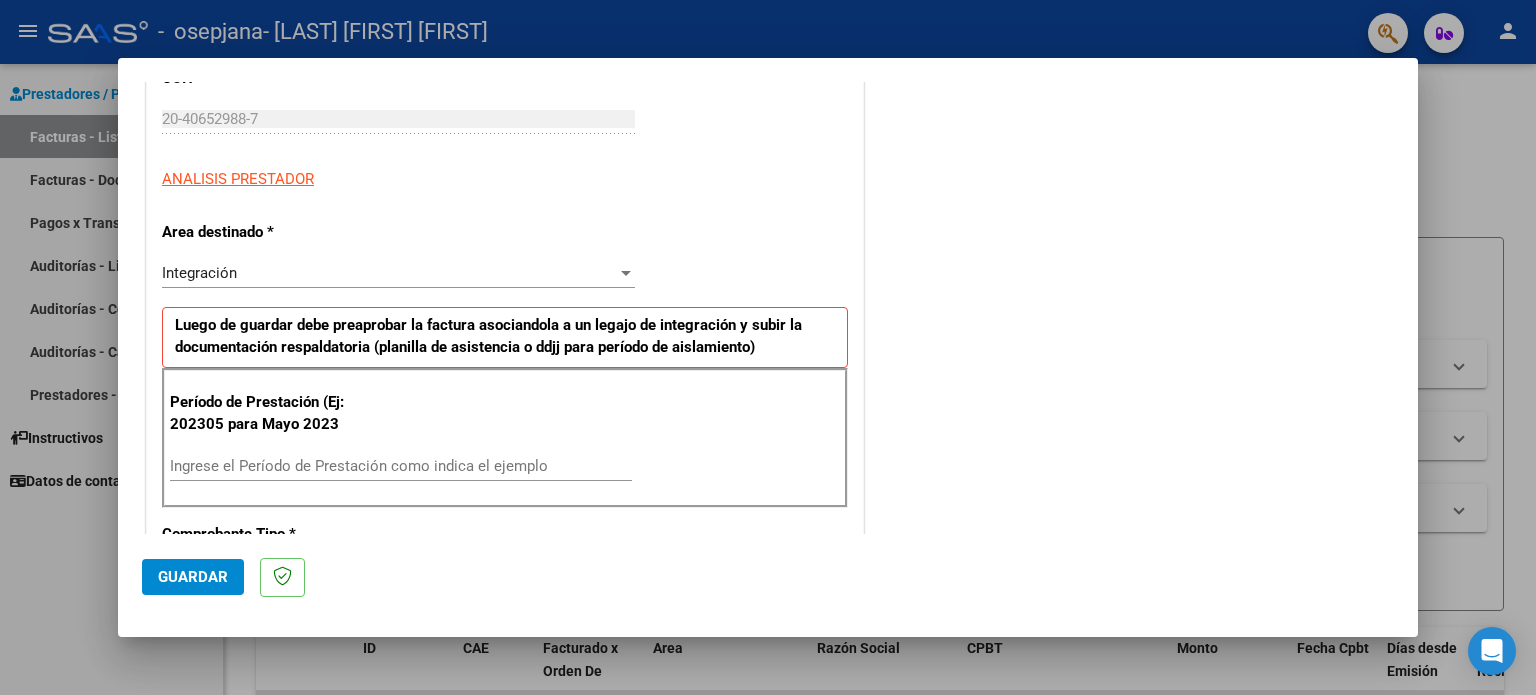 scroll, scrollTop: 299, scrollLeft: 0, axis: vertical 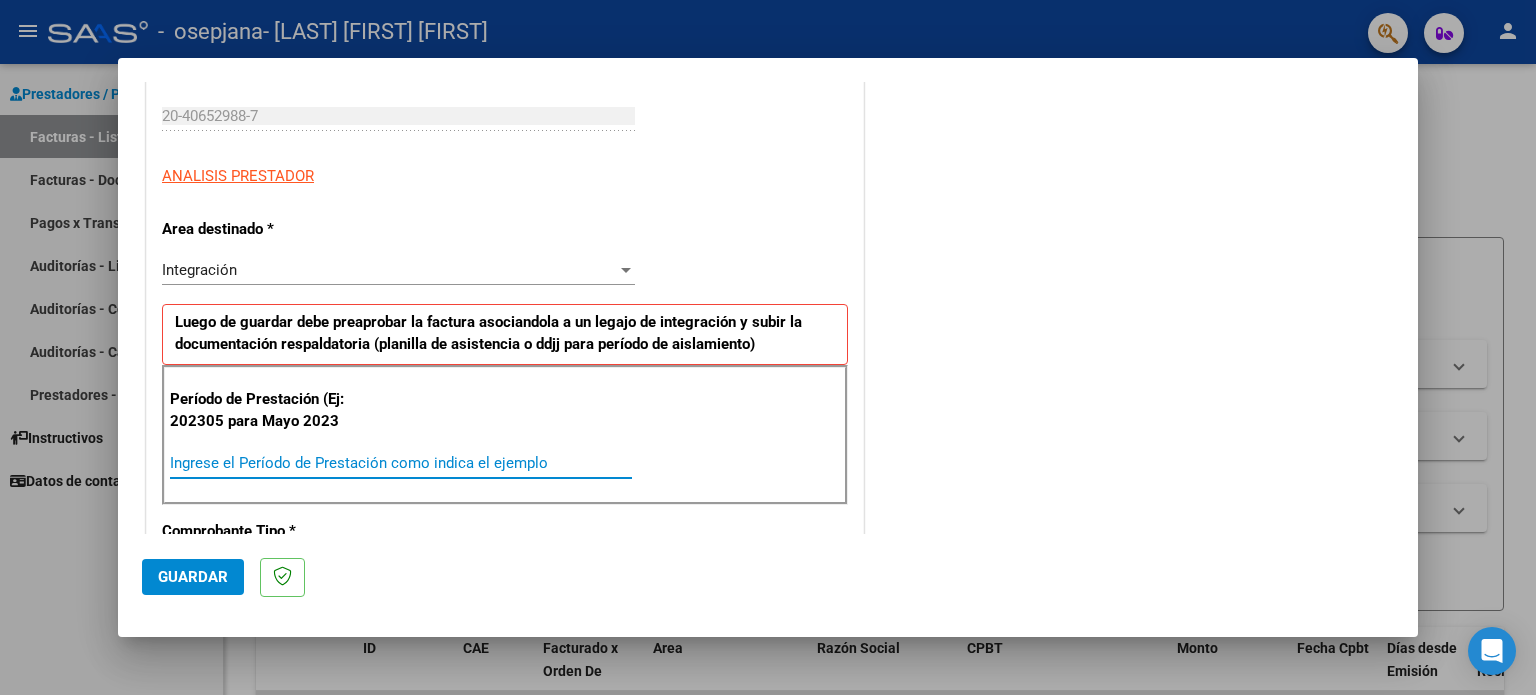 click on "Ingrese el Período de Prestación como indica el ejemplo" at bounding box center [401, 463] 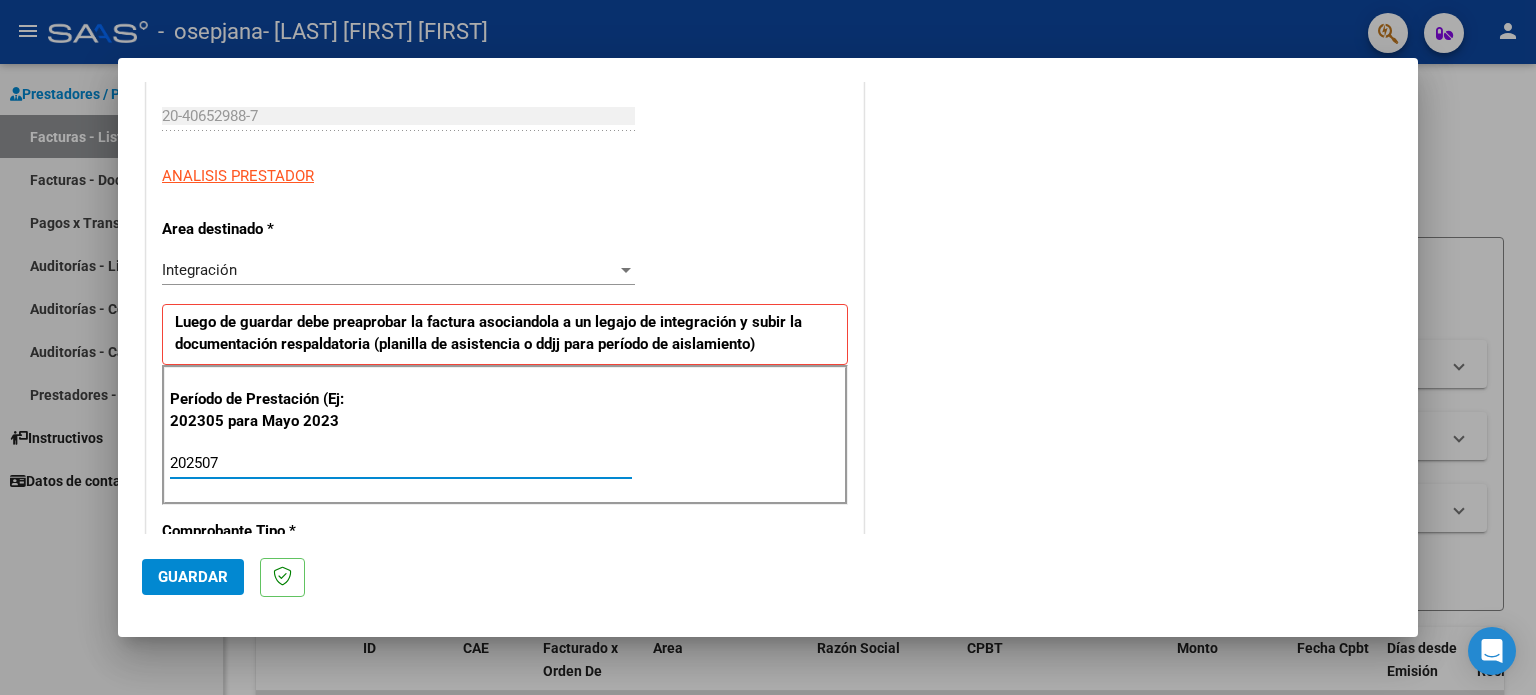 type on "202507" 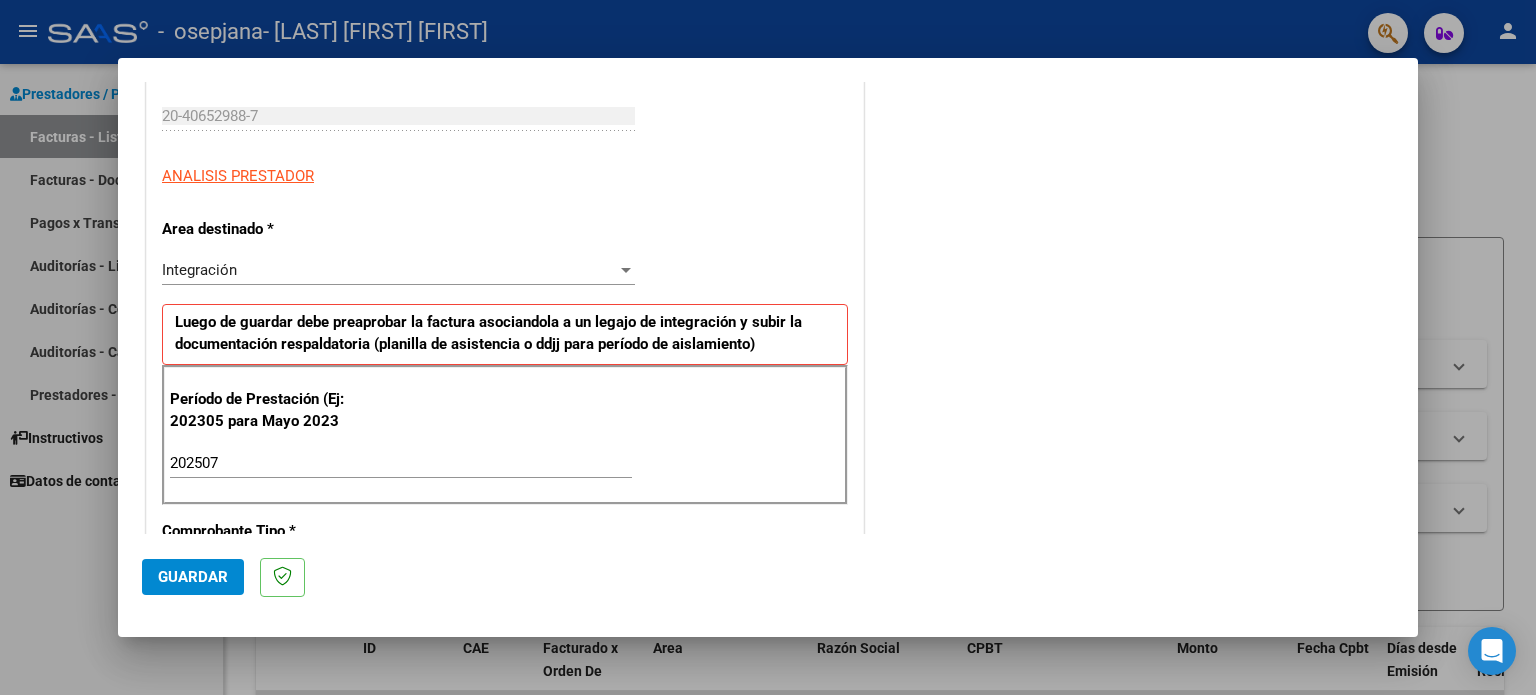 scroll, scrollTop: 368, scrollLeft: 0, axis: vertical 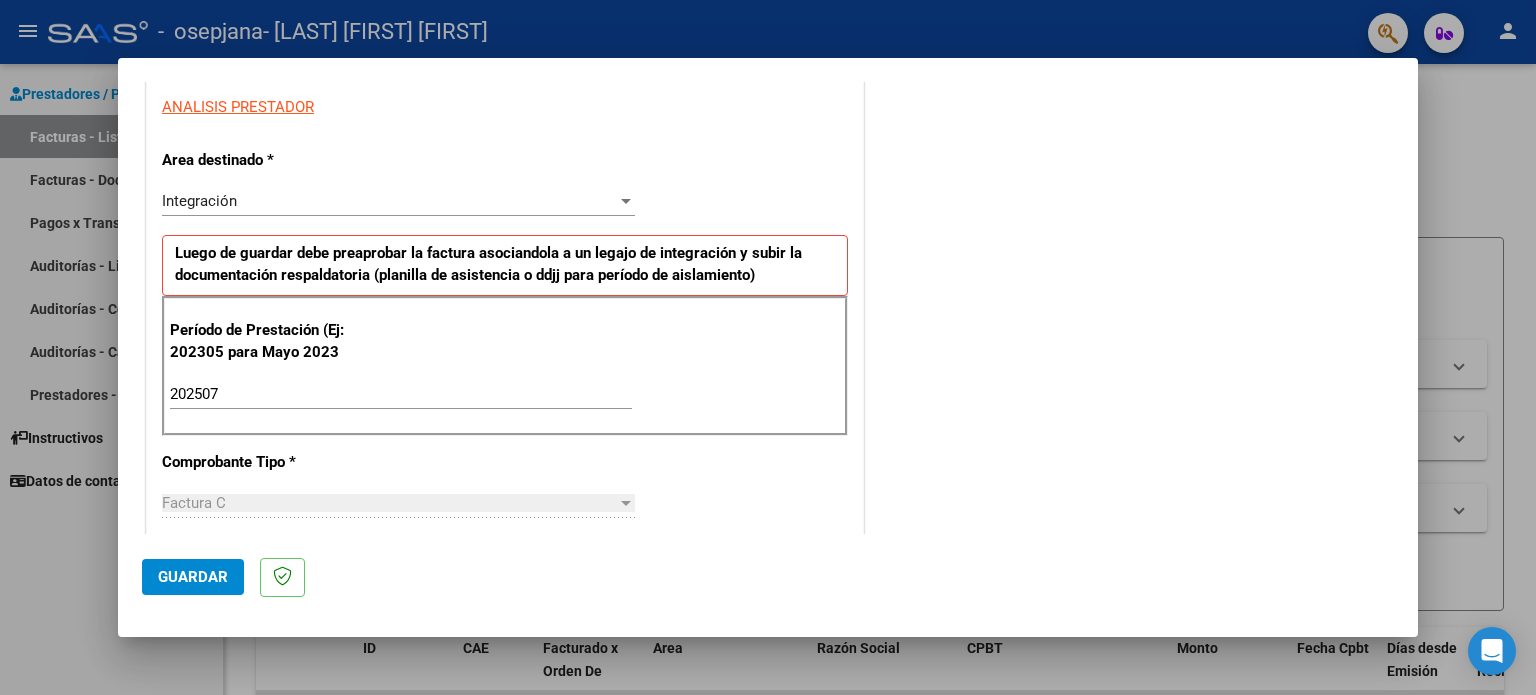 click on "202507 Ingrese el Período de Prestación como indica el ejemplo" at bounding box center (401, 403) 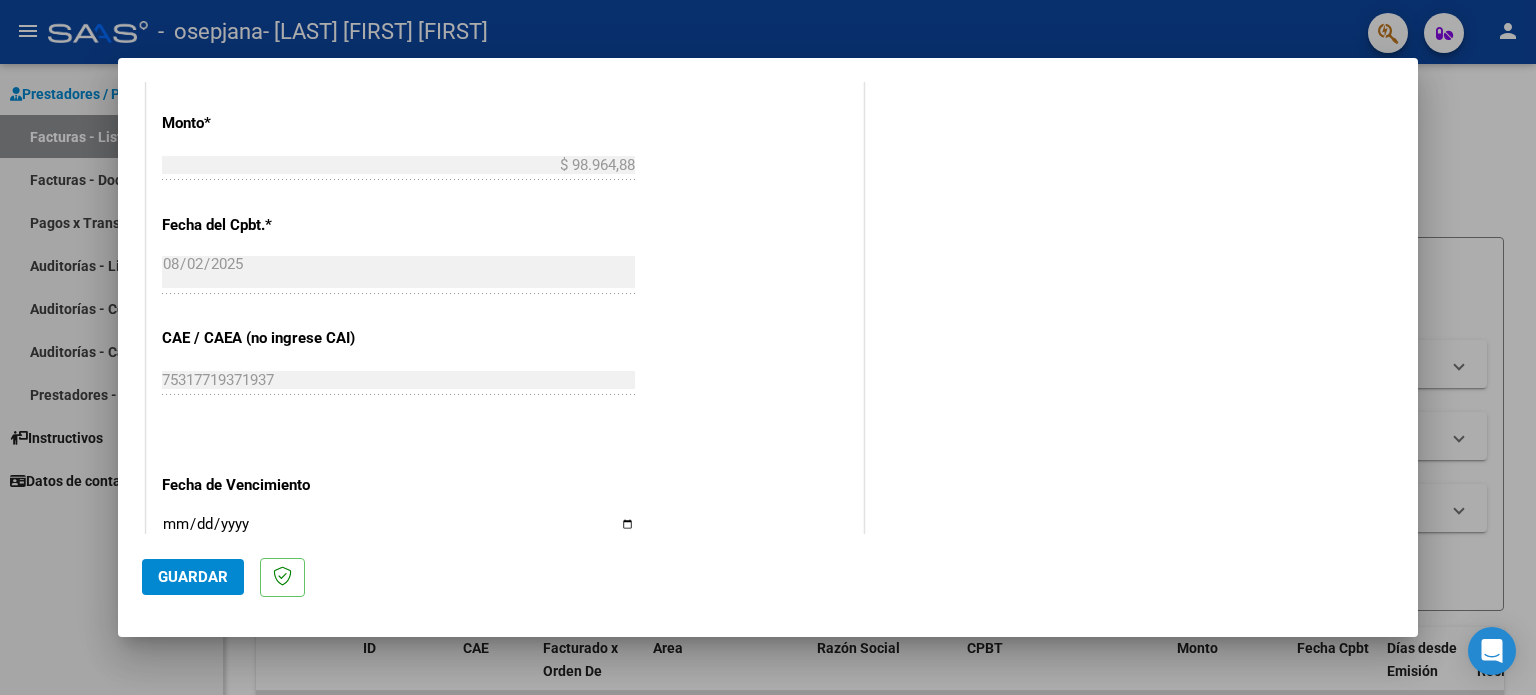 scroll, scrollTop: 1140, scrollLeft: 0, axis: vertical 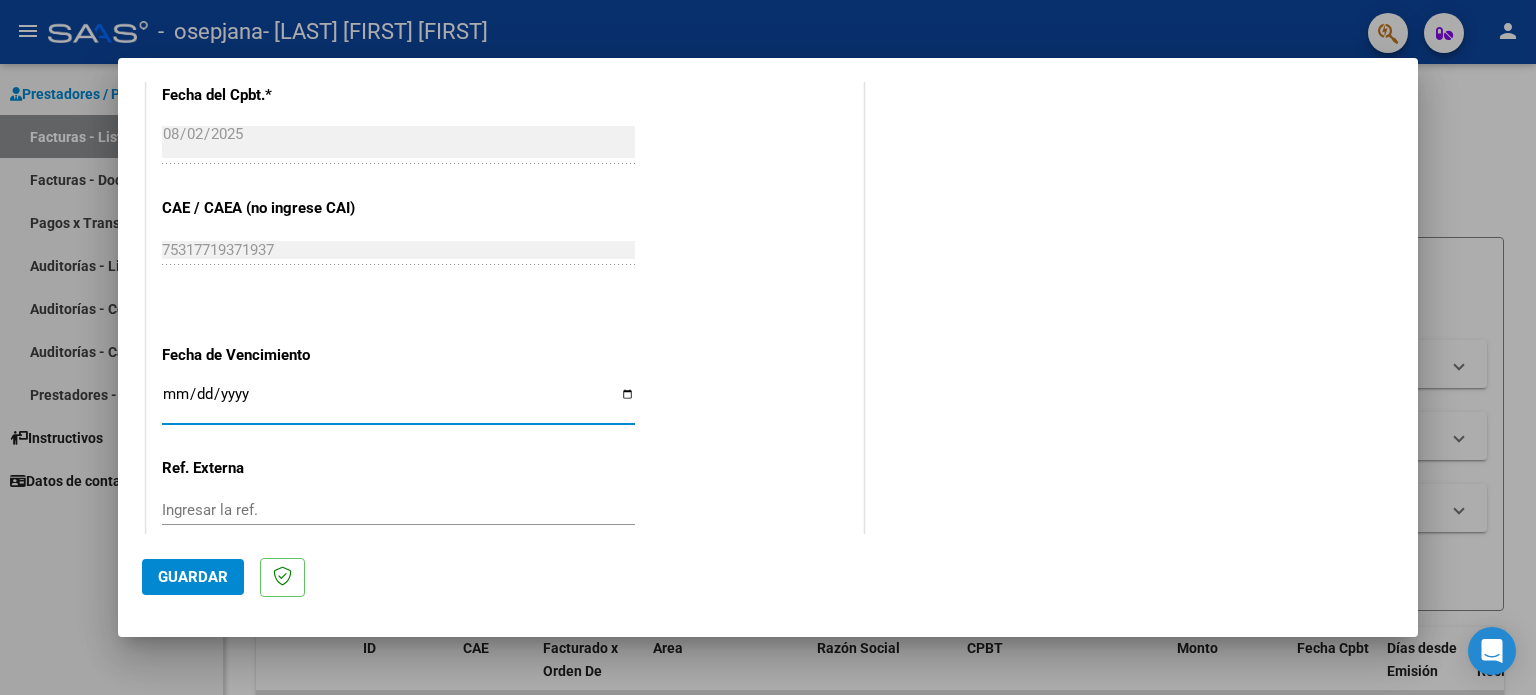 click on "Ingresar la fecha" at bounding box center [398, 402] 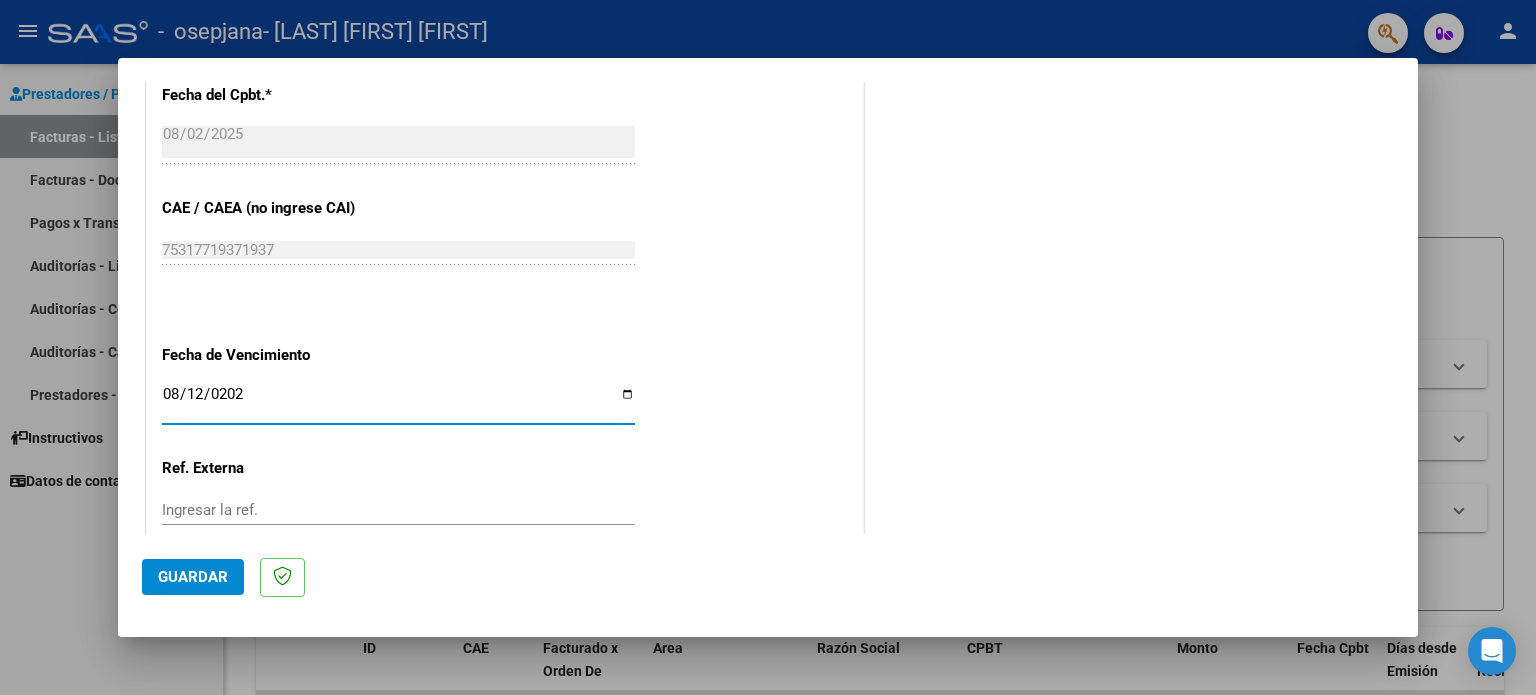type on "2025-08-12" 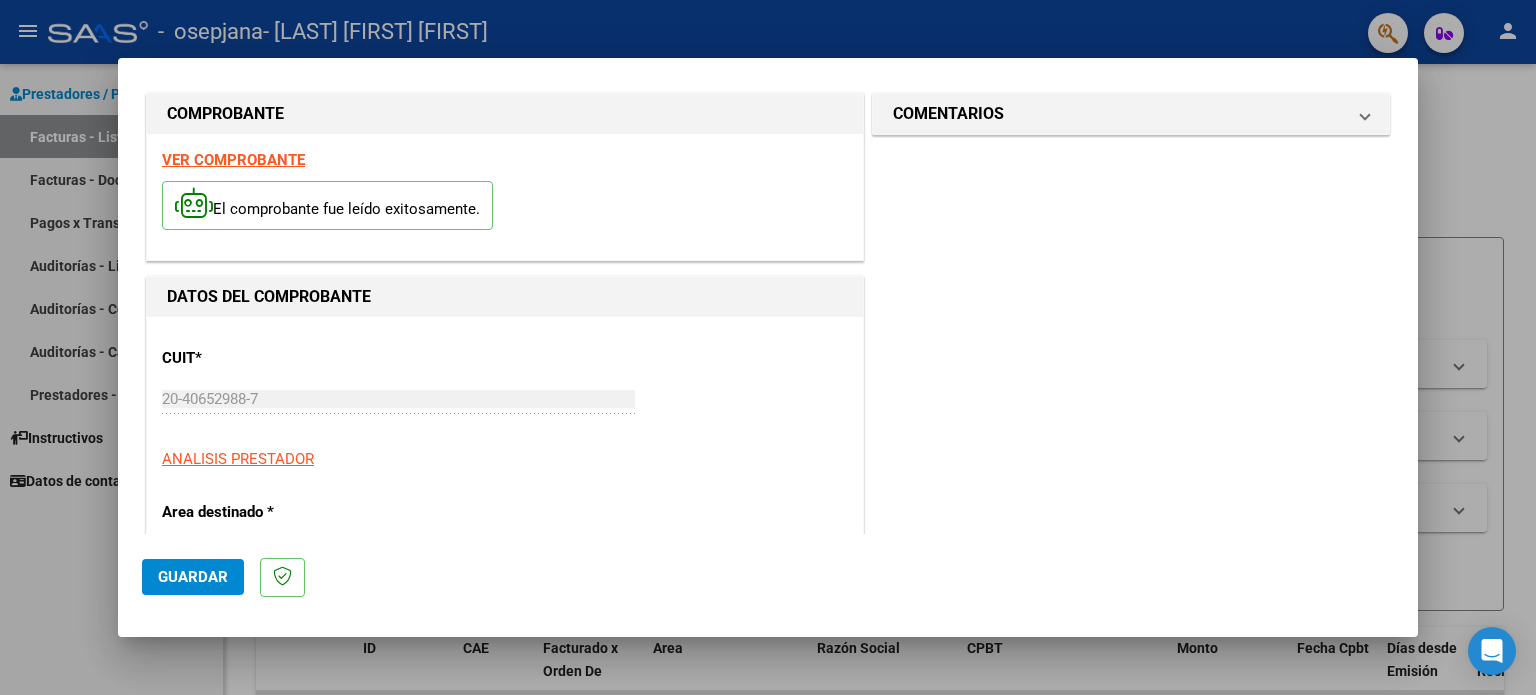scroll, scrollTop: 0, scrollLeft: 0, axis: both 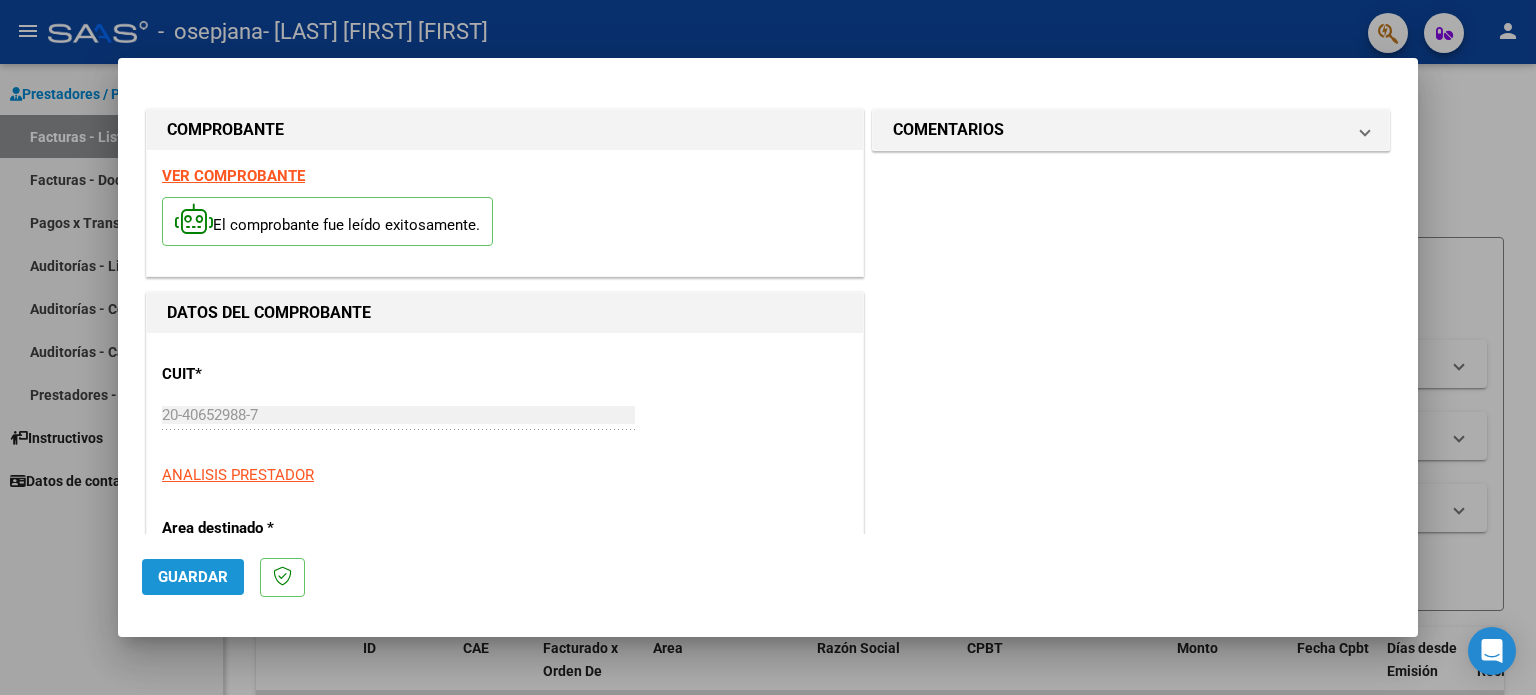 click on "Guardar" 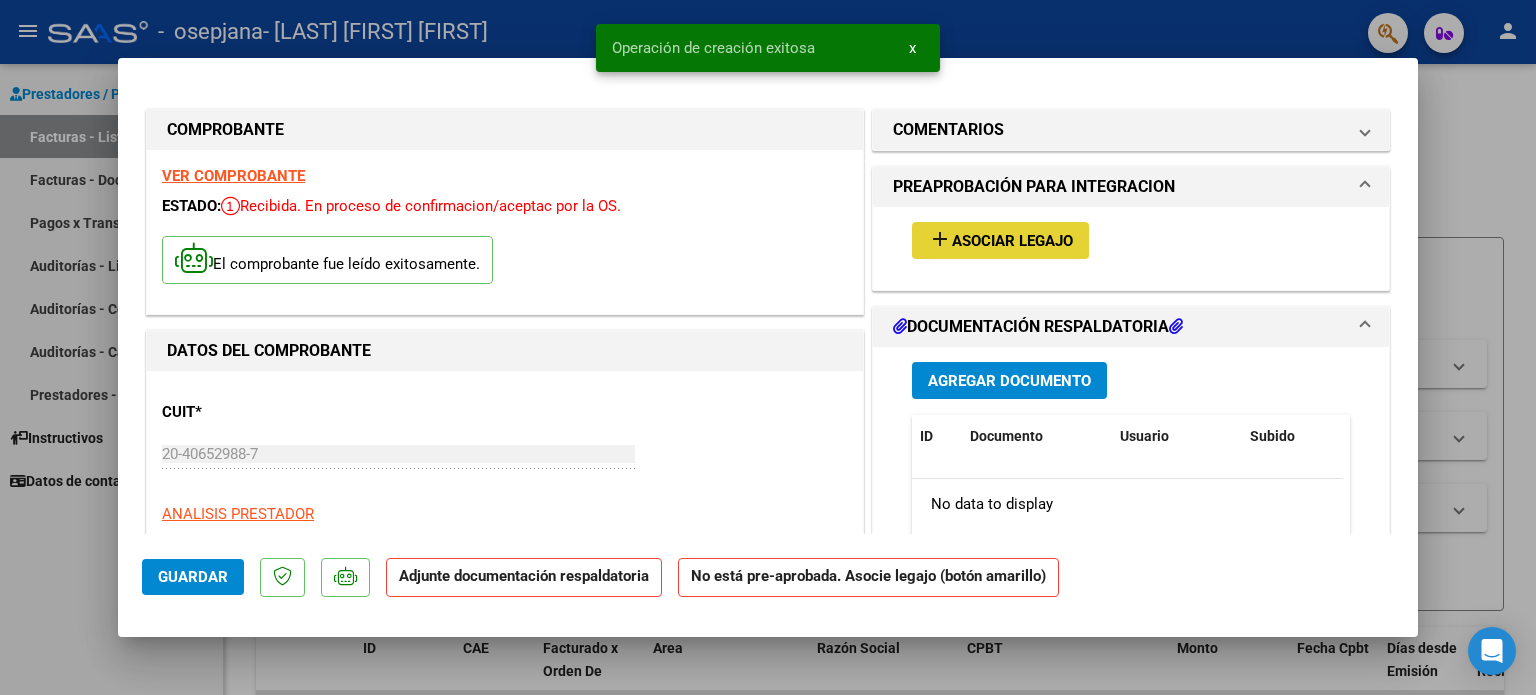 click on "add Asociar Legajo" at bounding box center (1000, 240) 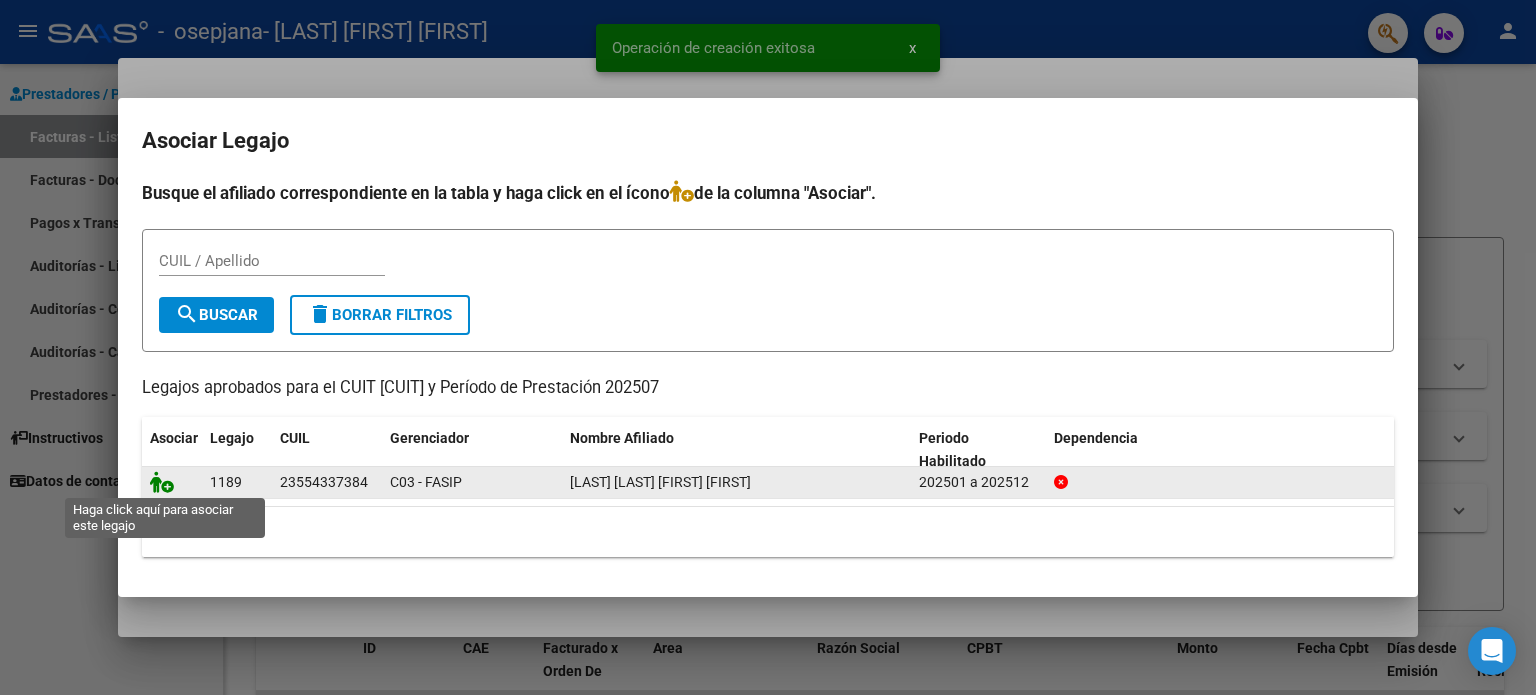 click 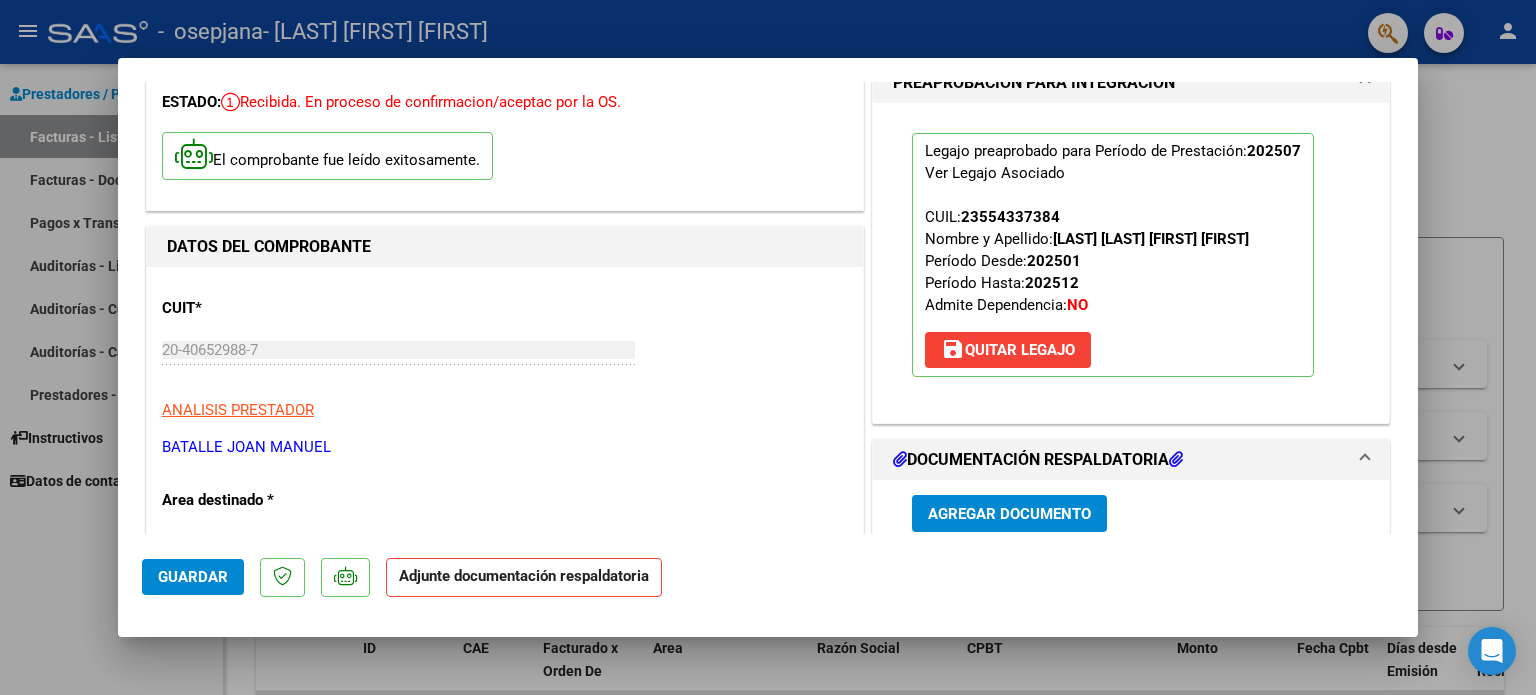 scroll, scrollTop: 296, scrollLeft: 0, axis: vertical 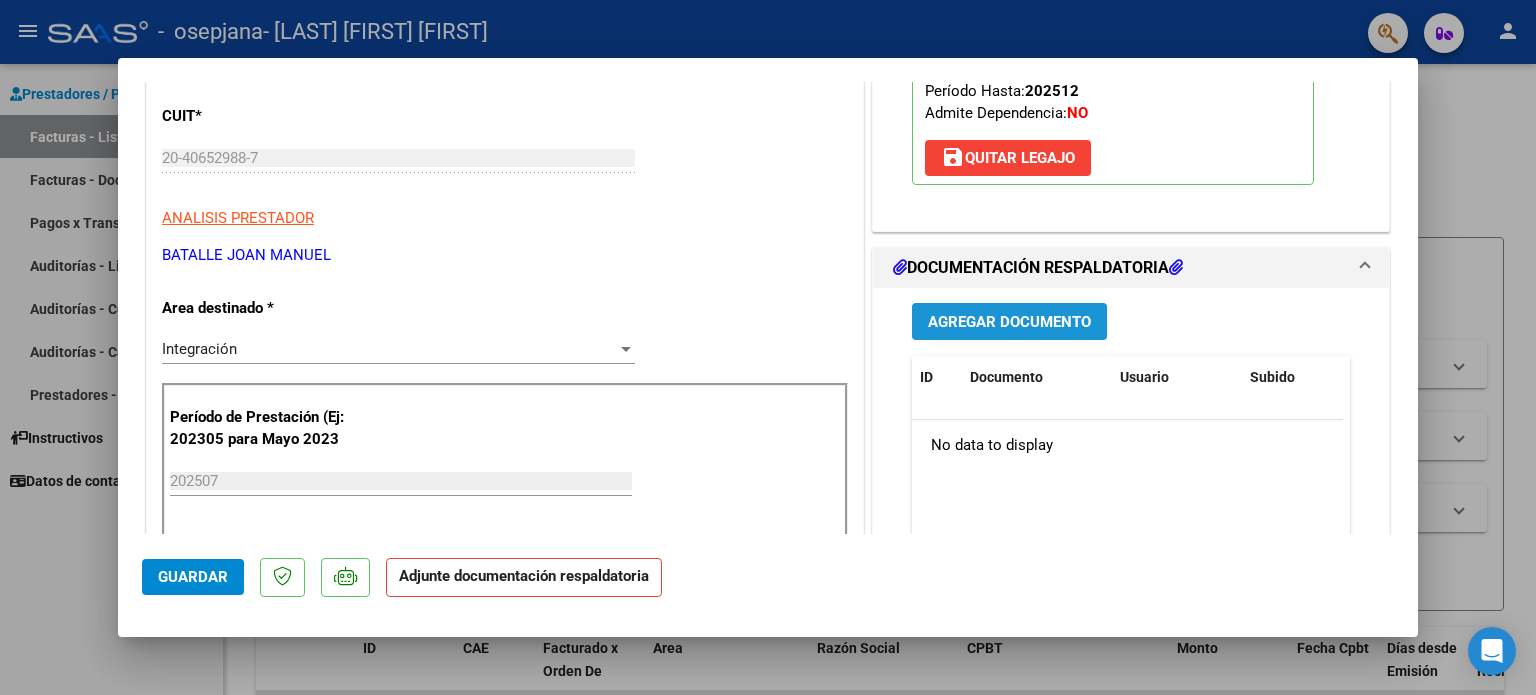 click on "Agregar Documento" at bounding box center (1009, 322) 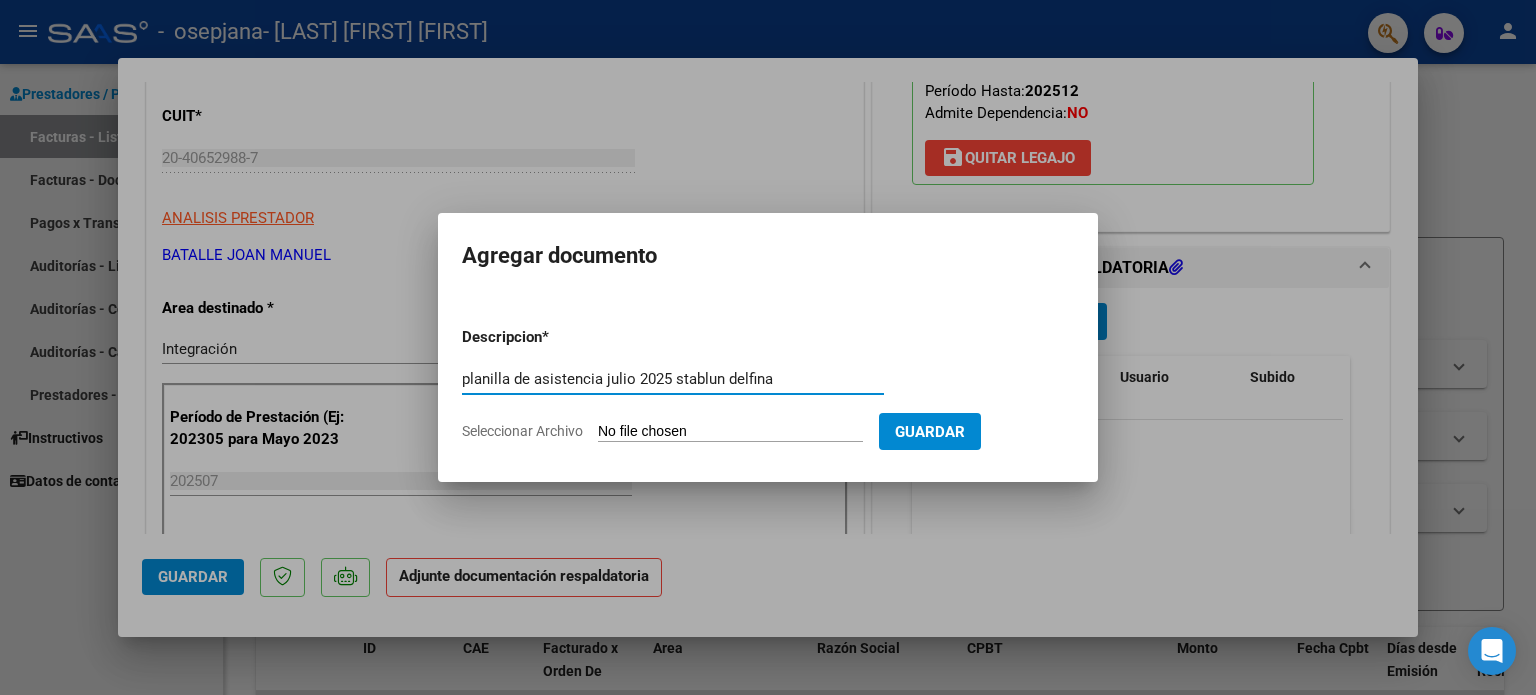 type on "planilla de asistencia julio 2025 stablun delfina" 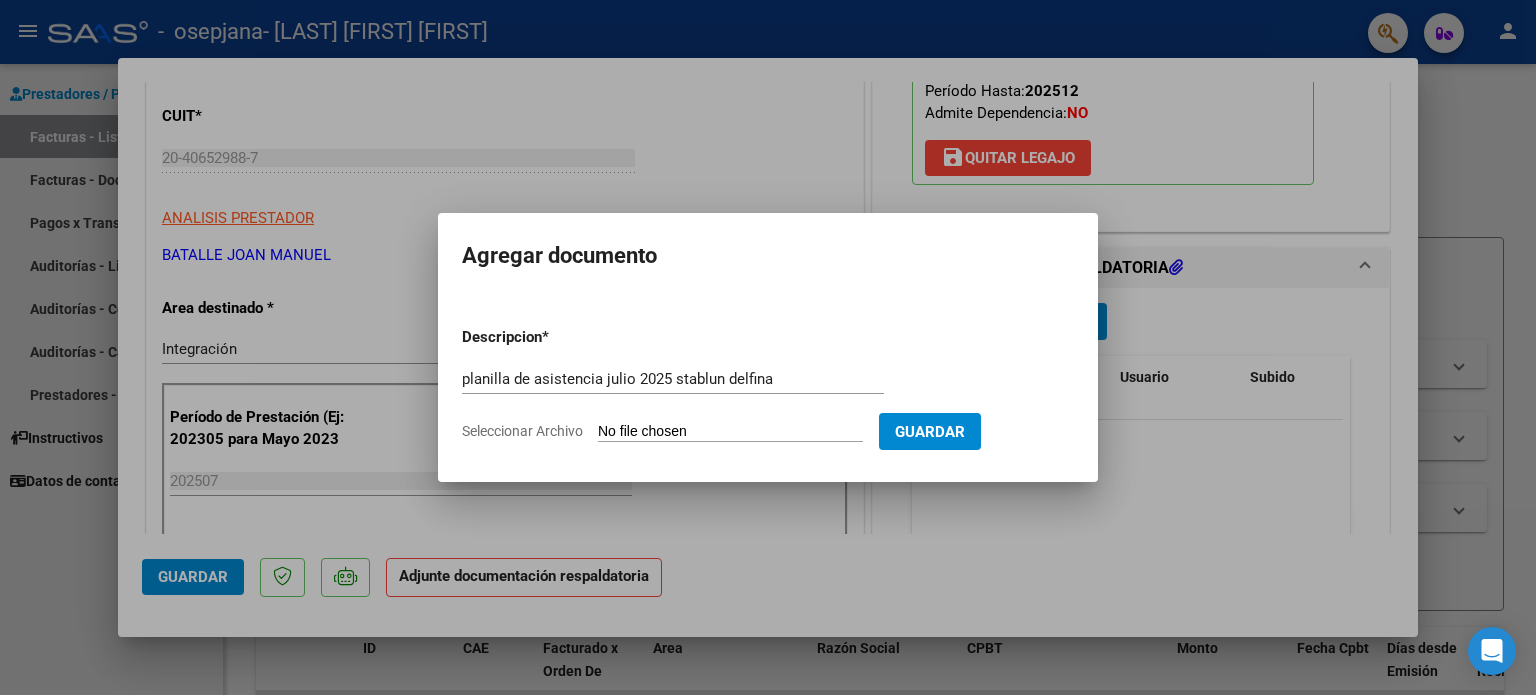 click on "Seleccionar Archivo" at bounding box center (730, 432) 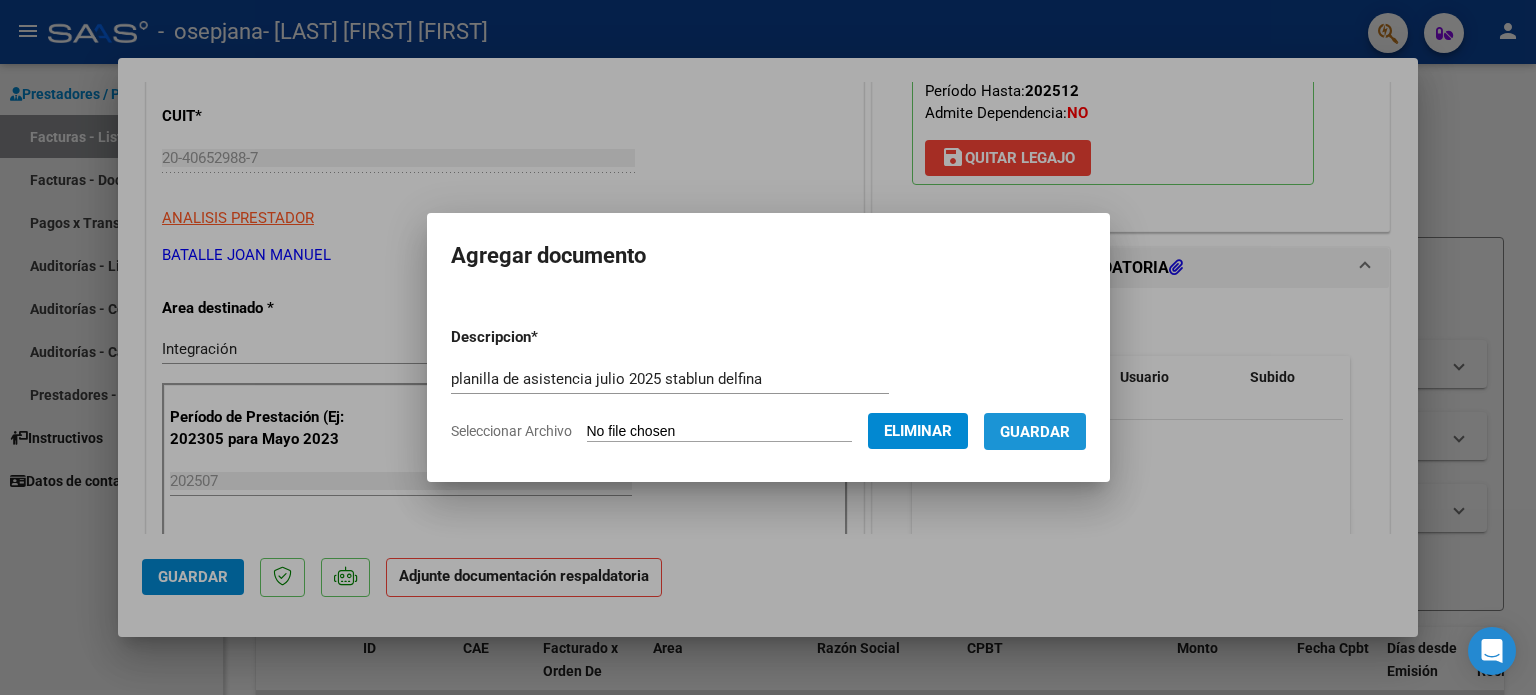click on "Guardar" at bounding box center (1035, 432) 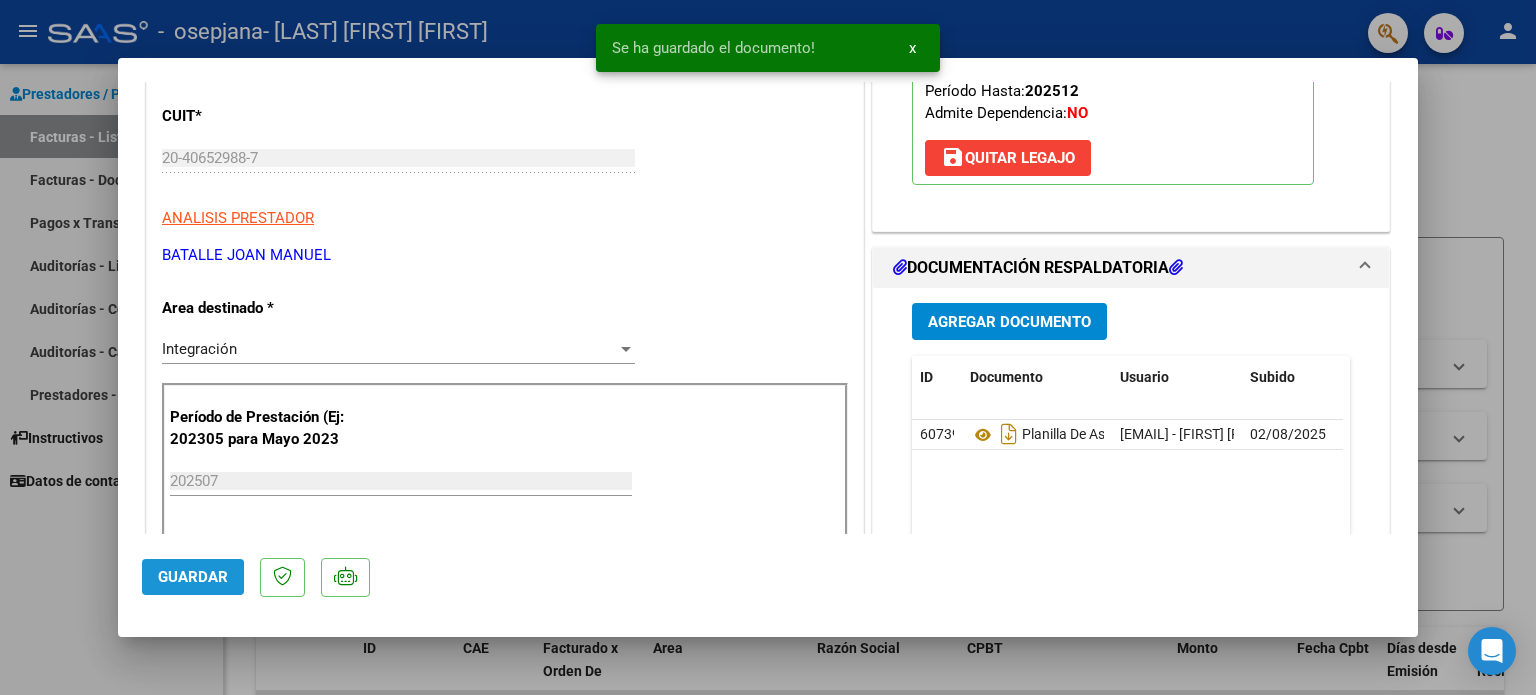 click on "Guardar" 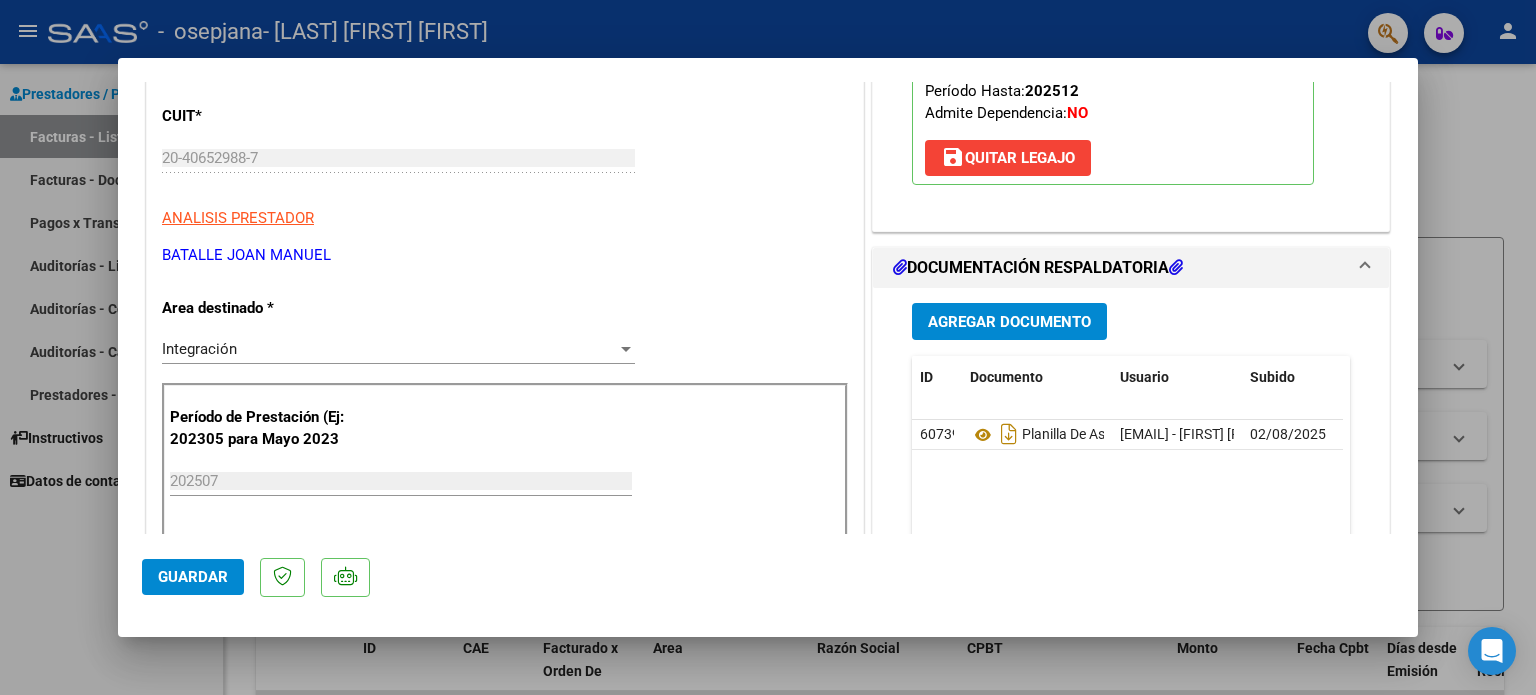 click at bounding box center (768, 347) 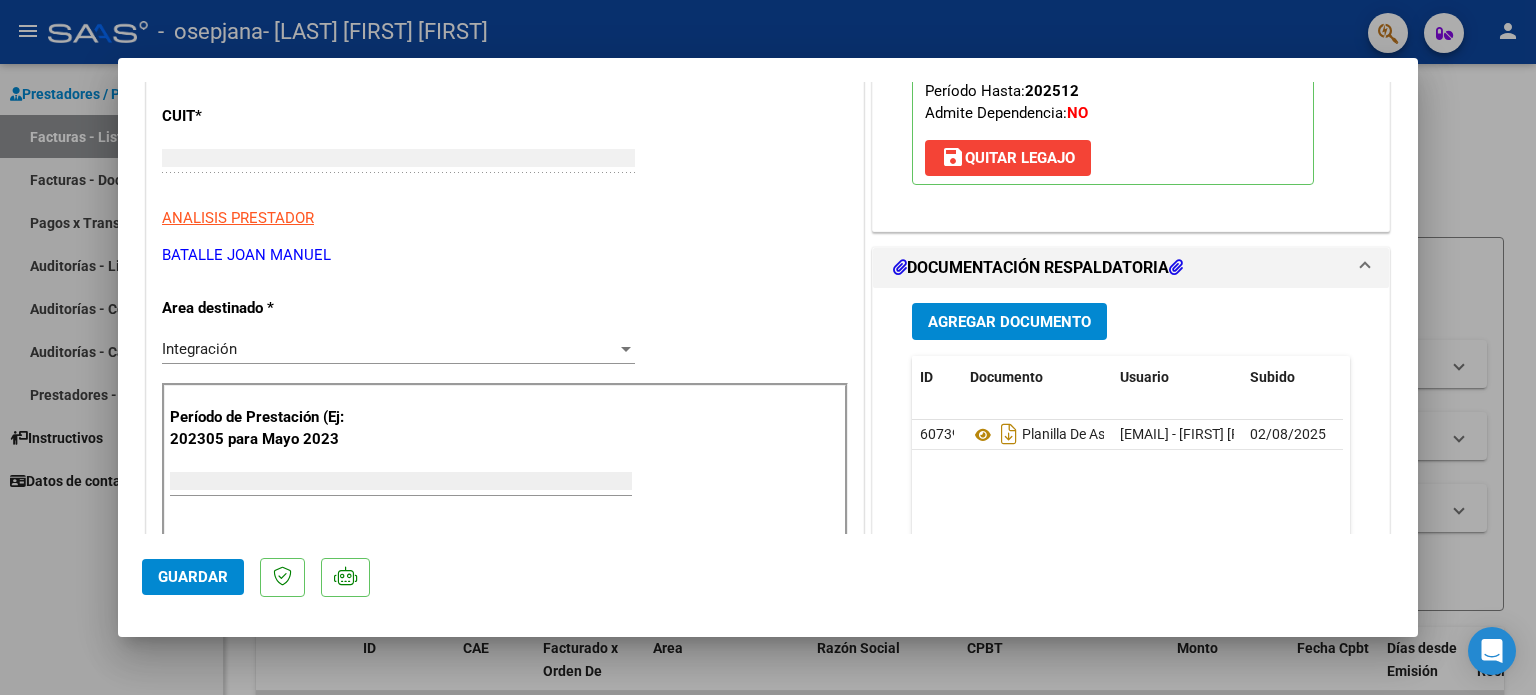 scroll, scrollTop: 0, scrollLeft: 0, axis: both 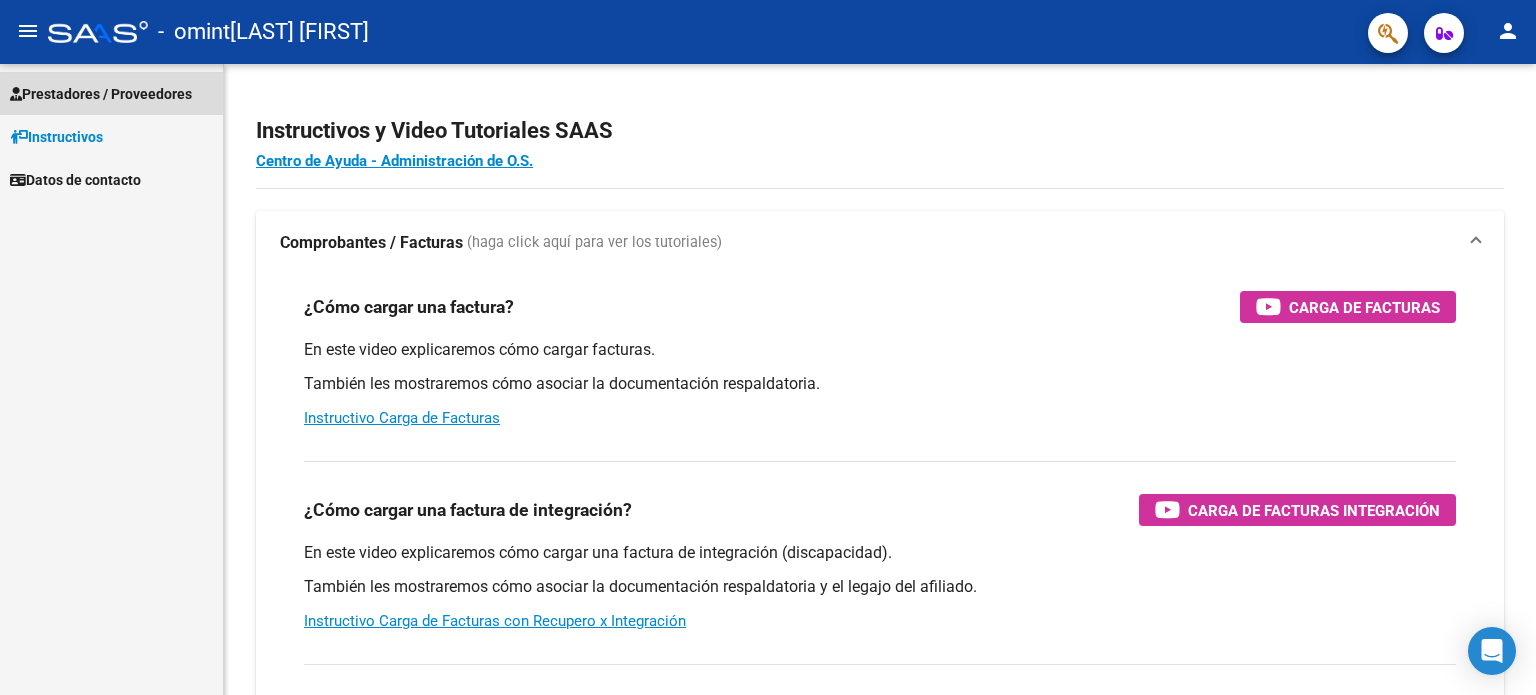 click on "Prestadores / Proveedores" at bounding box center [101, 94] 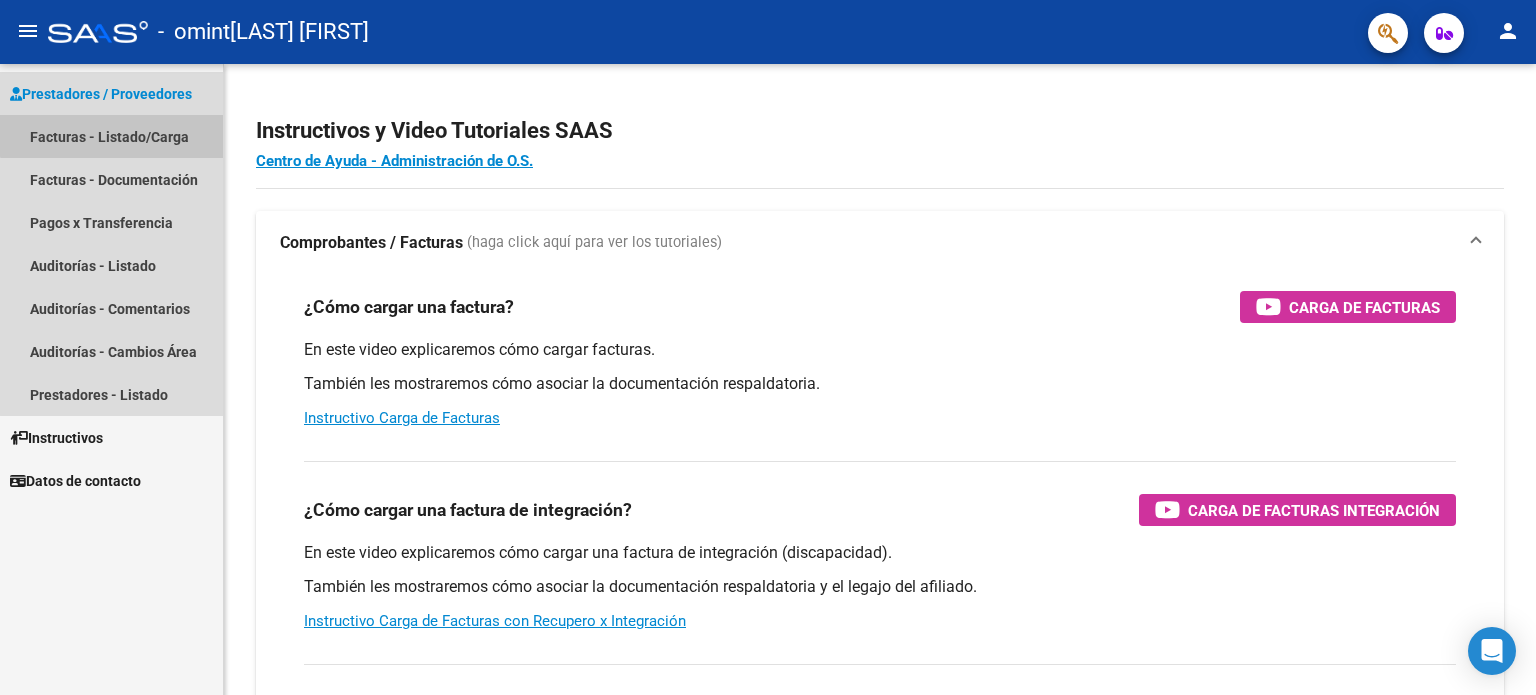 click on "Facturas - Listado/Carga" at bounding box center [111, 136] 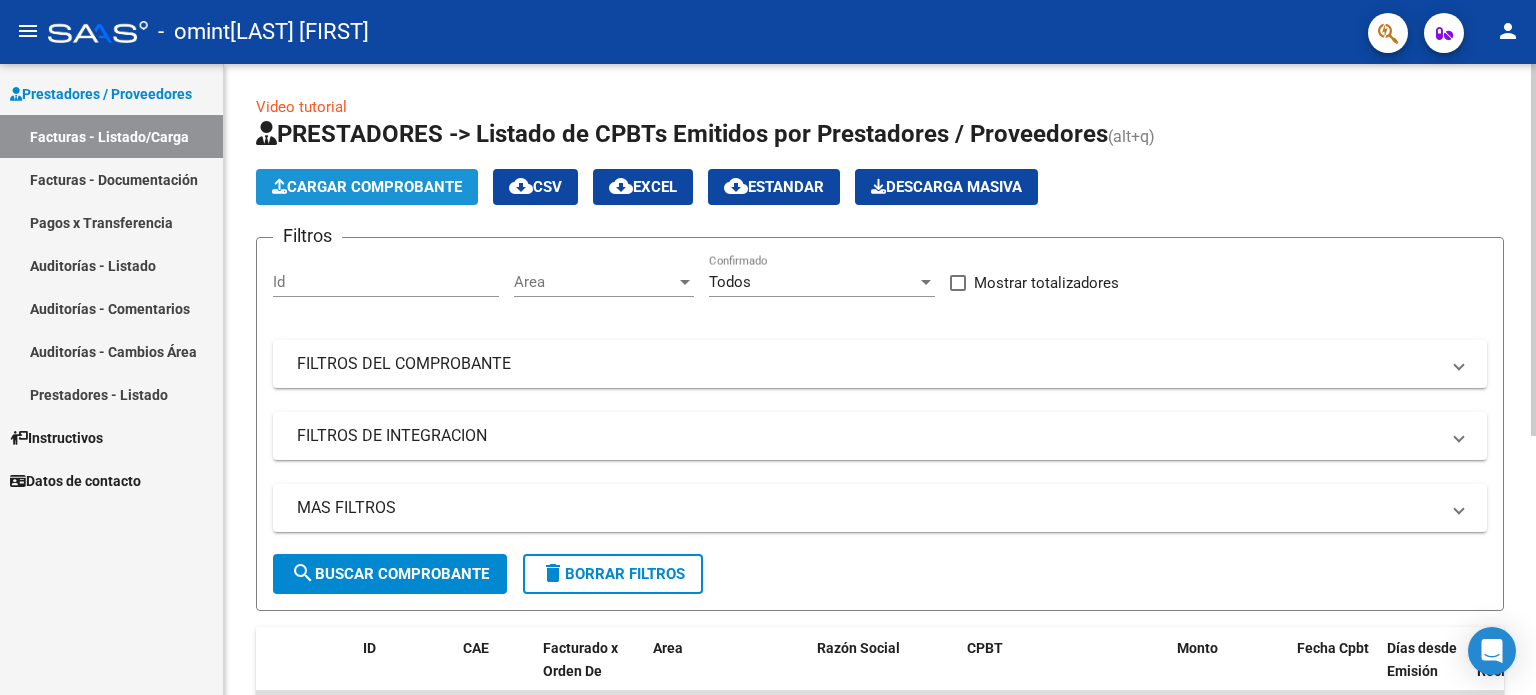 click on "Cargar Comprobante" 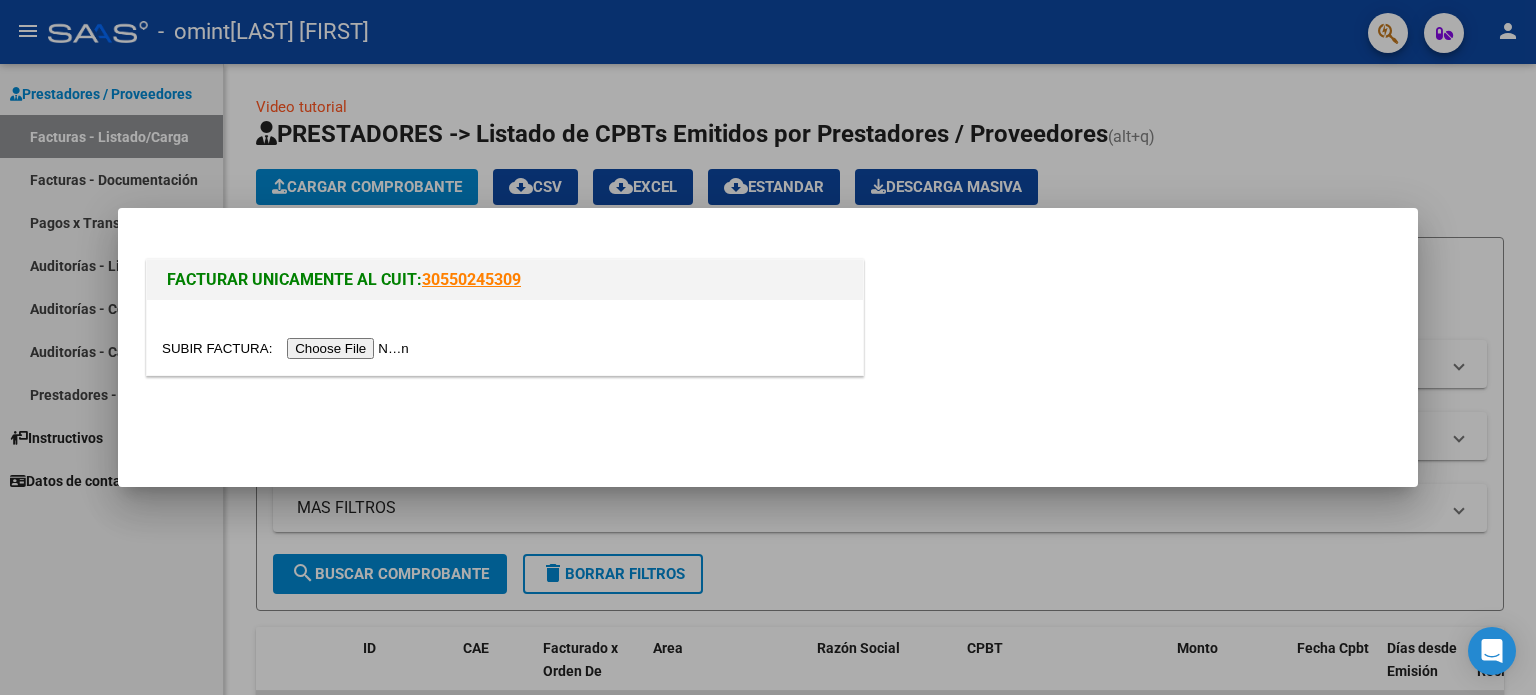 click at bounding box center (288, 348) 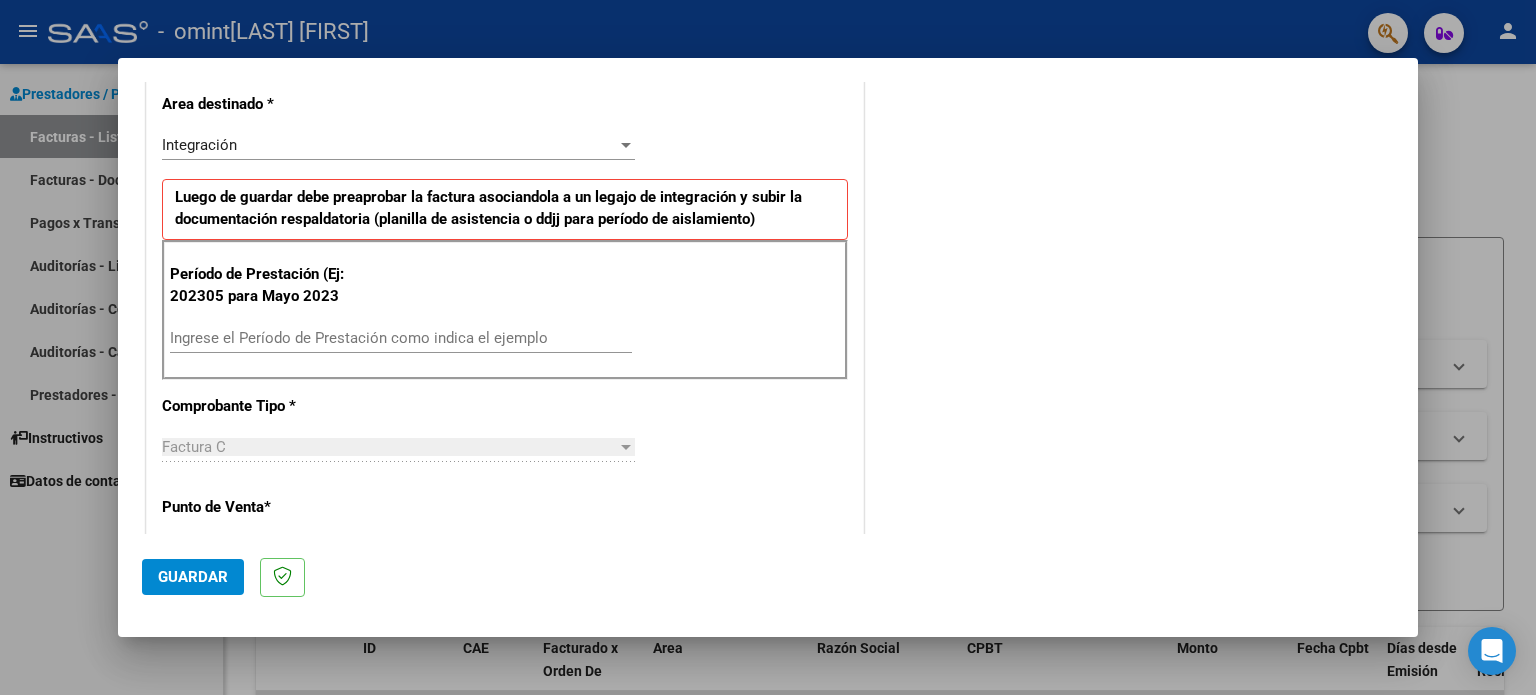 scroll, scrollTop: 407, scrollLeft: 0, axis: vertical 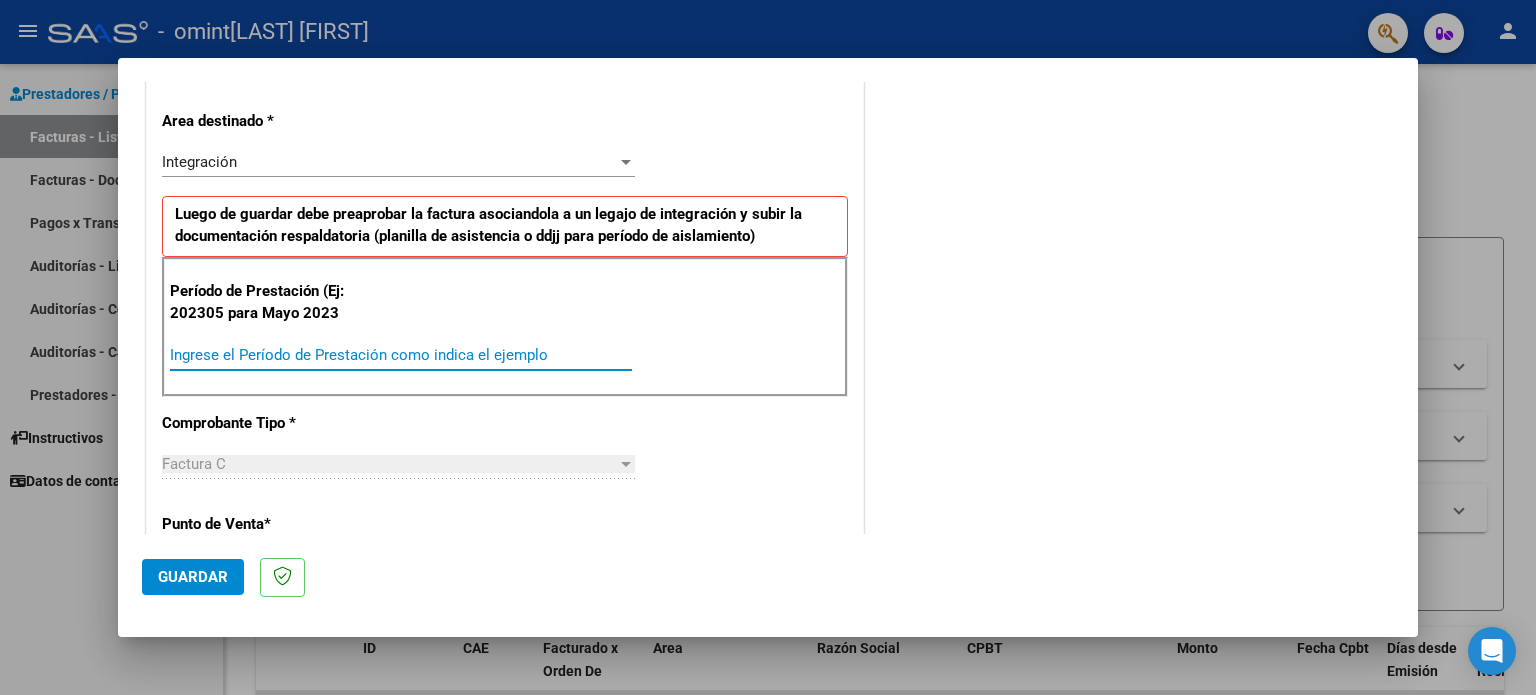 click on "Ingrese el Período de Prestación como indica el ejemplo" at bounding box center (401, 355) 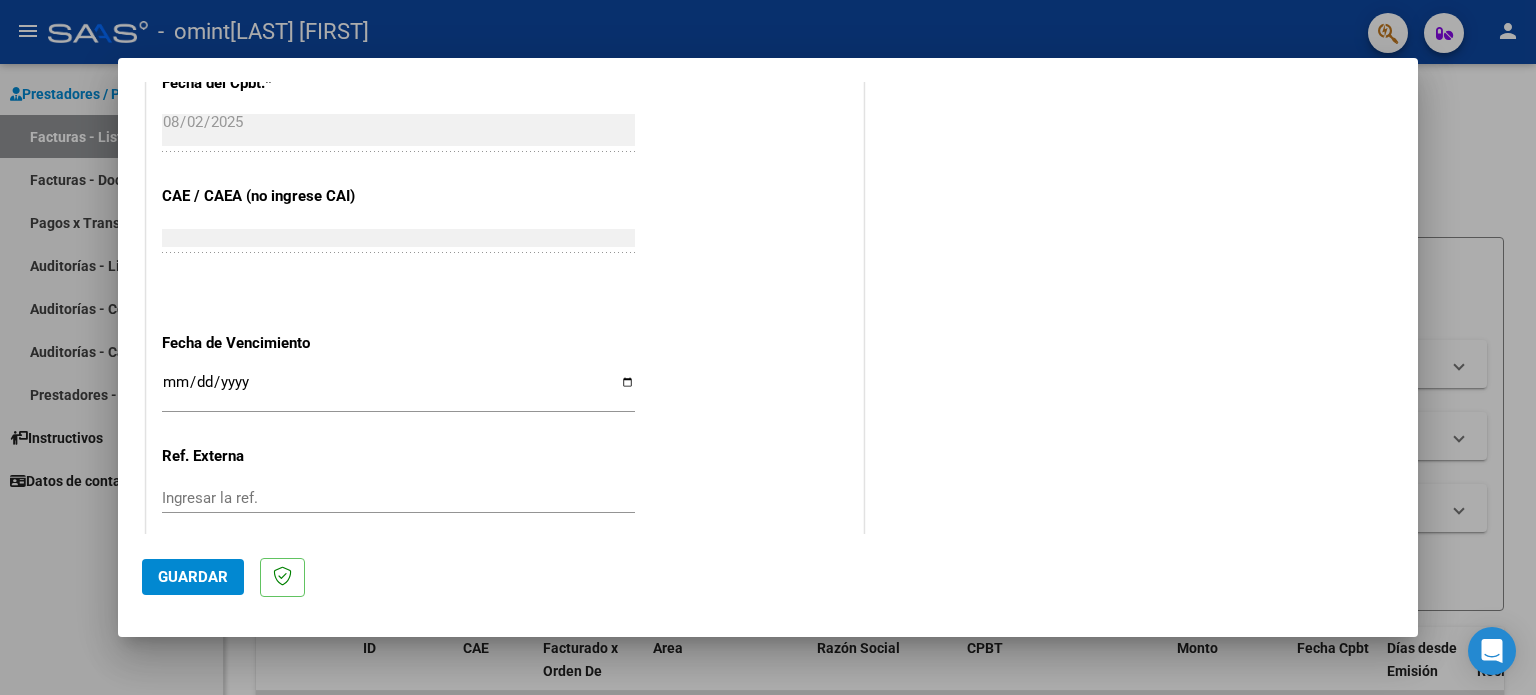 scroll, scrollTop: 1156, scrollLeft: 0, axis: vertical 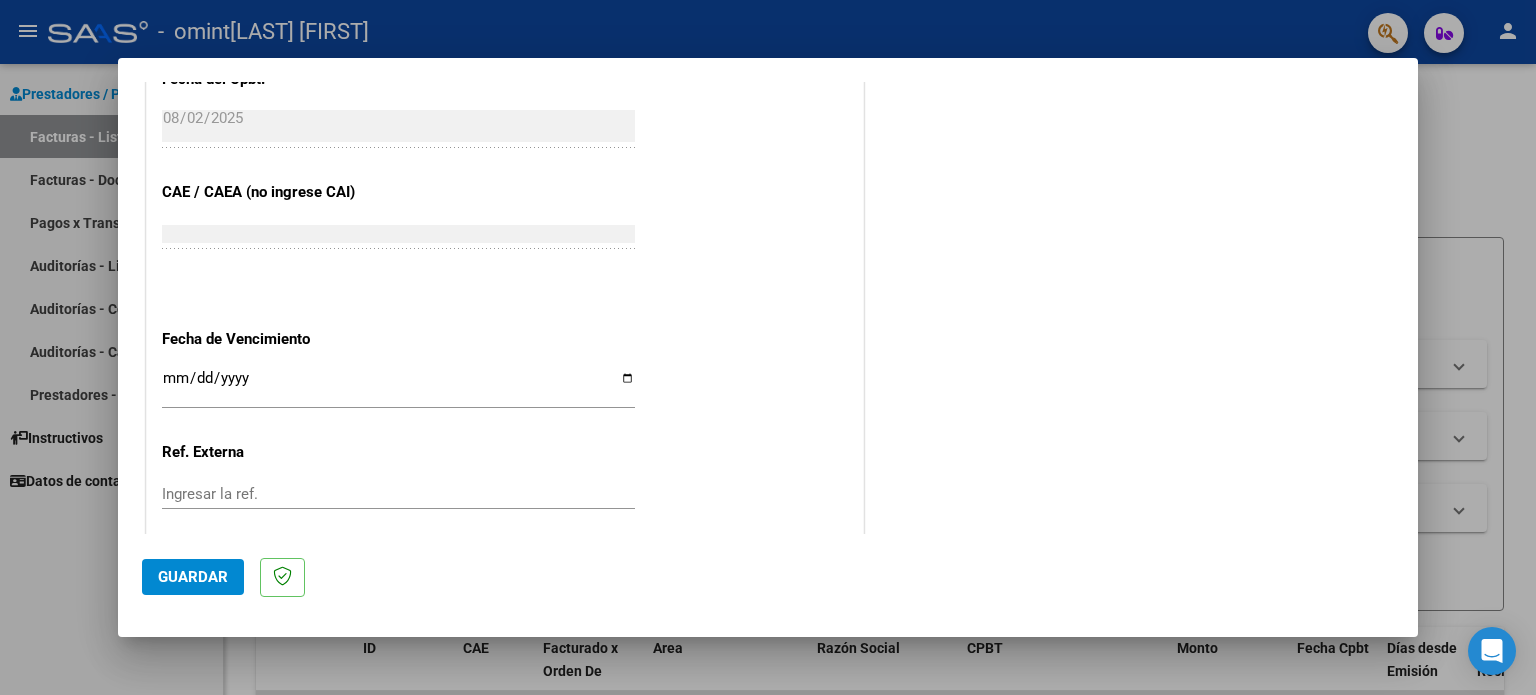 type on "202507" 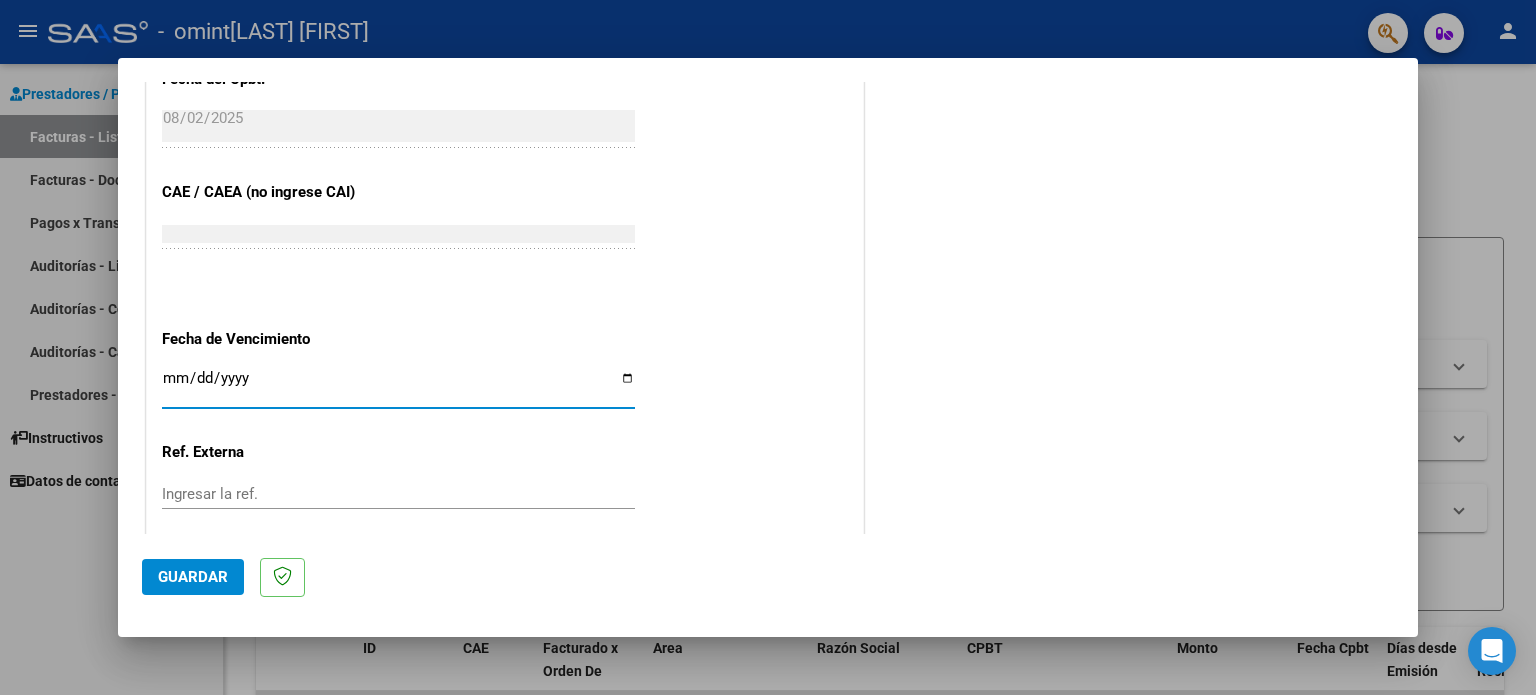 click on "Ingresar la fecha" at bounding box center [398, 386] 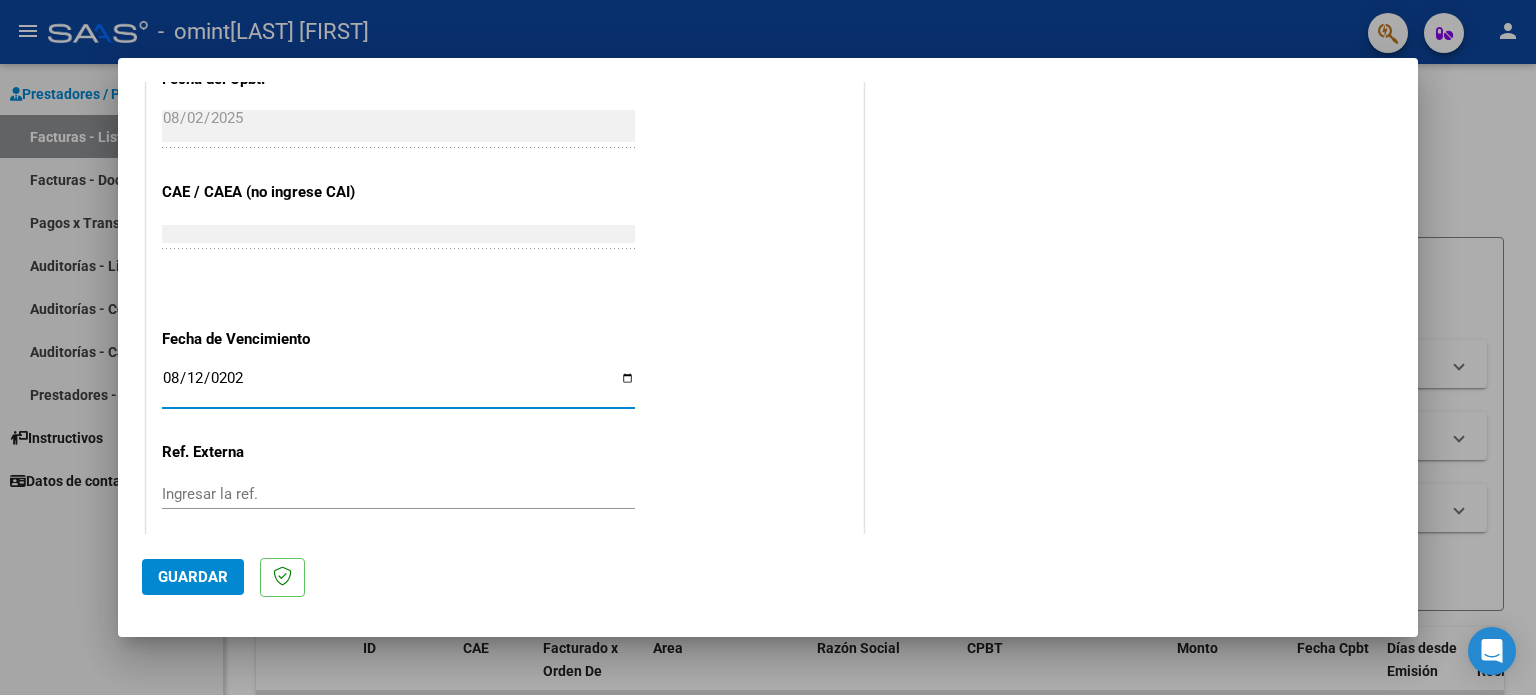 type on "2025-08-12" 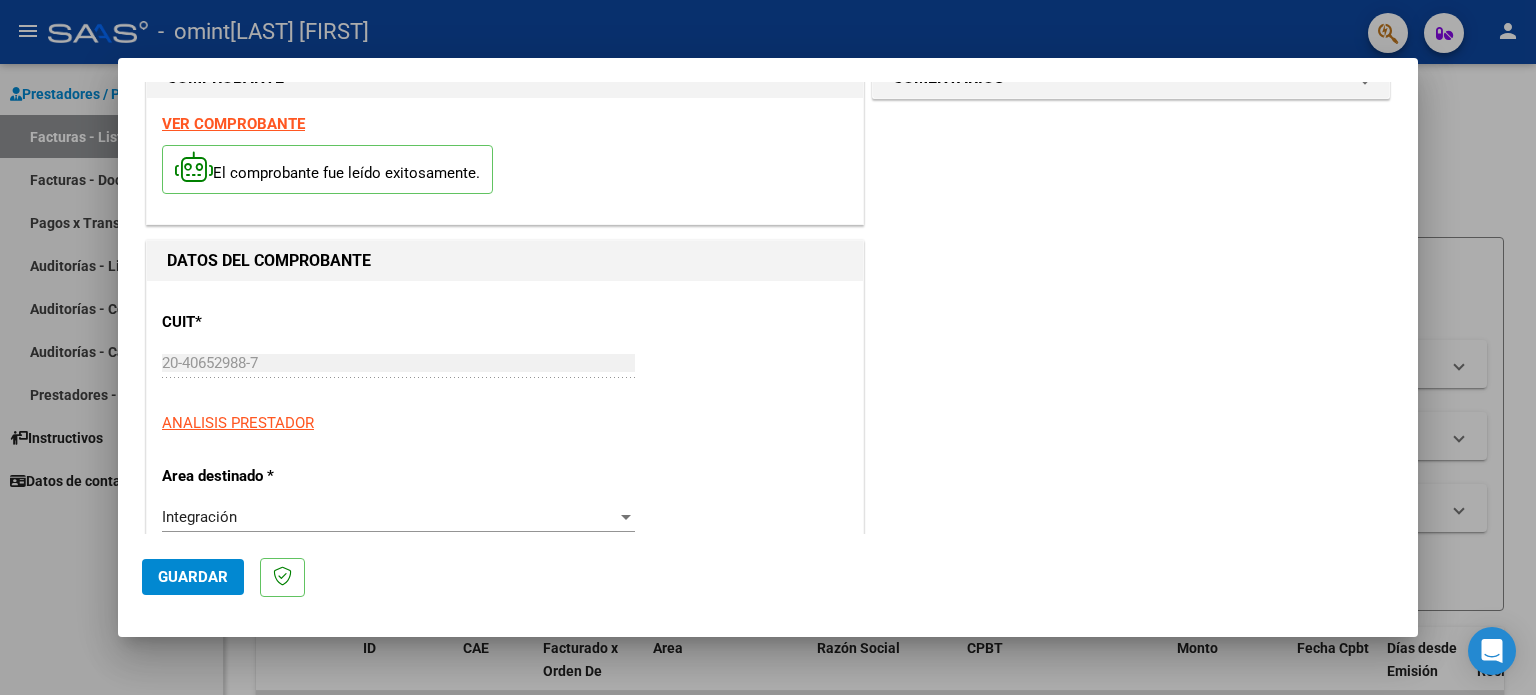 scroll, scrollTop: 0, scrollLeft: 0, axis: both 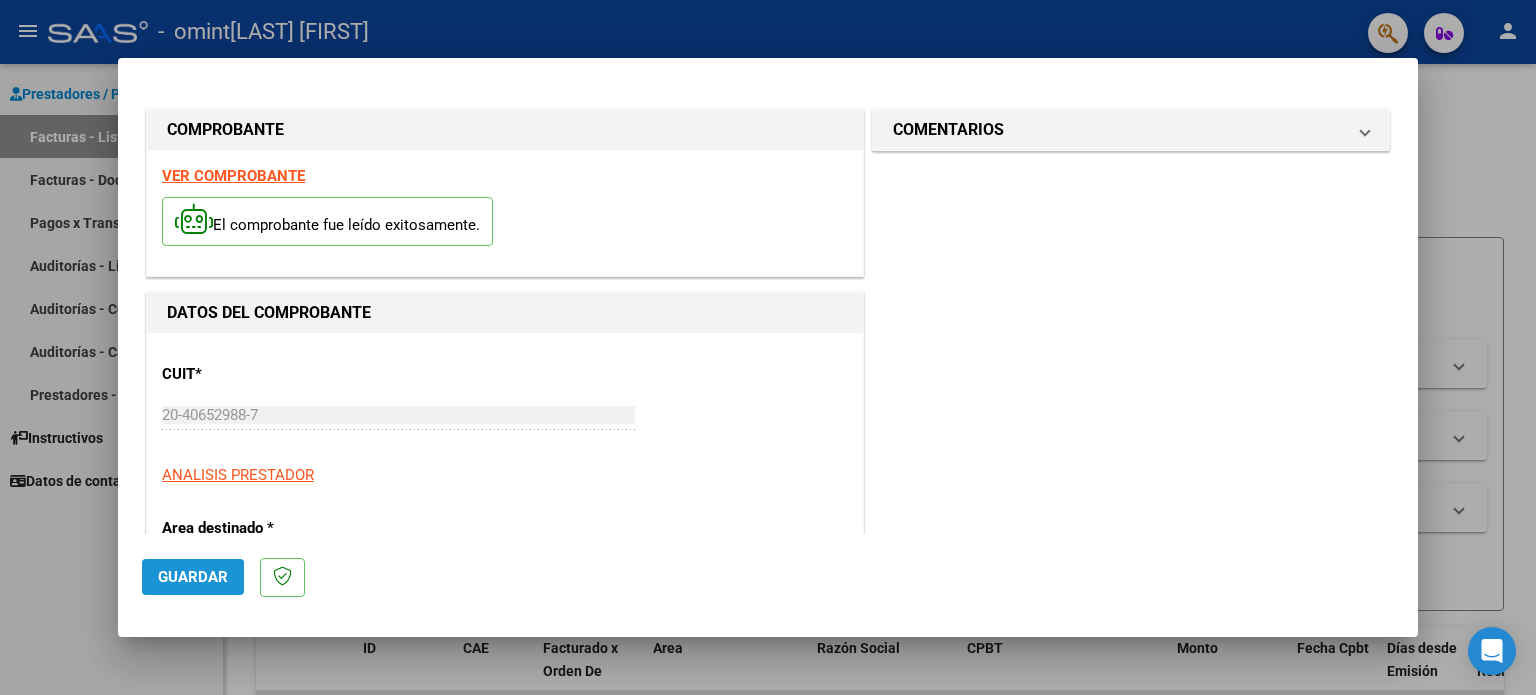 click on "Guardar" 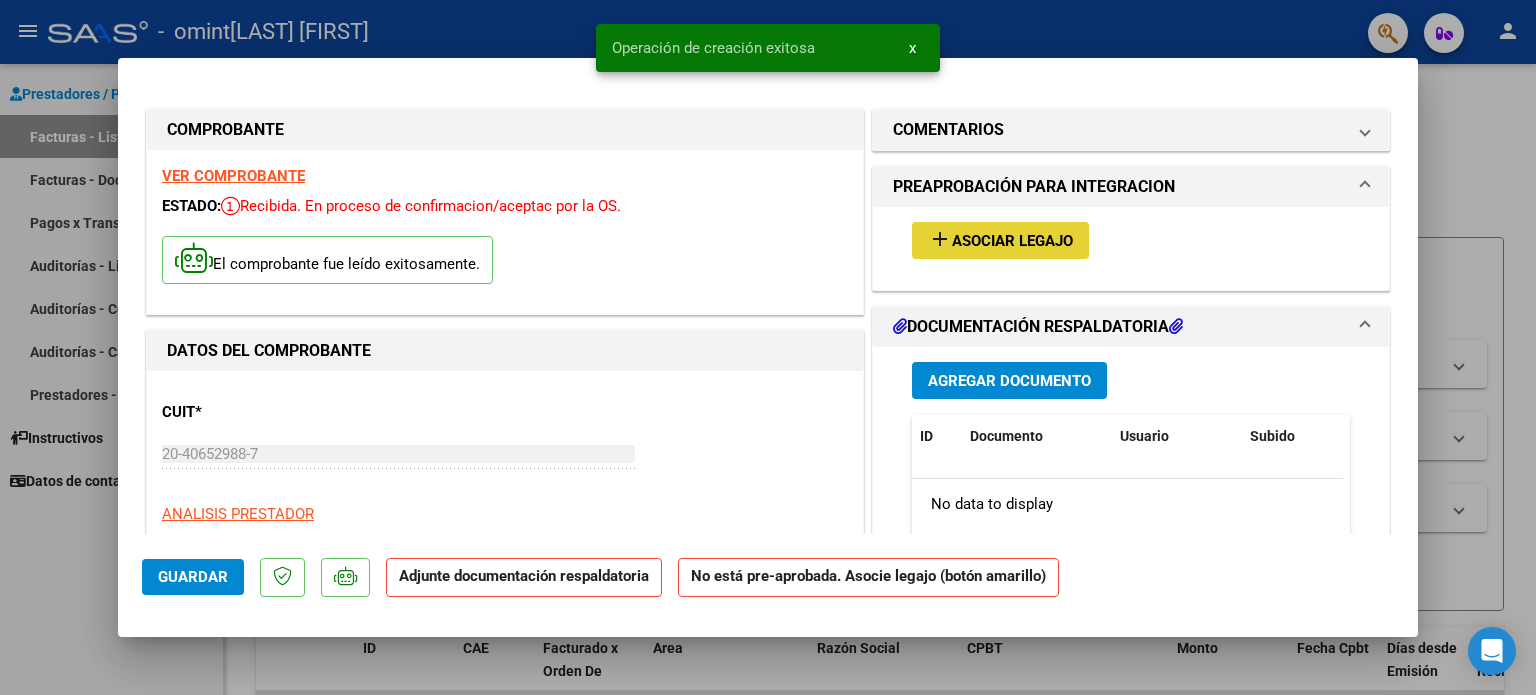 click on "Asociar Legajo" at bounding box center [1012, 241] 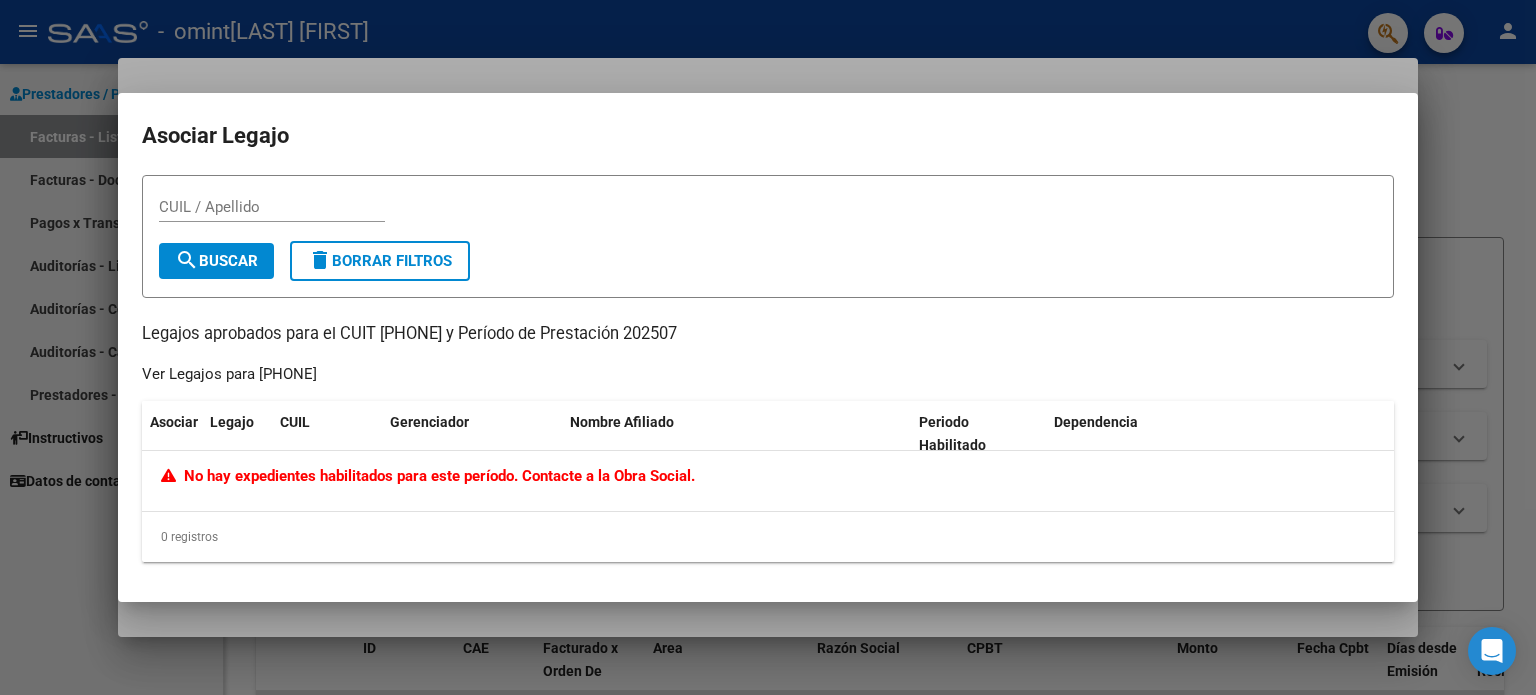 click at bounding box center (768, 347) 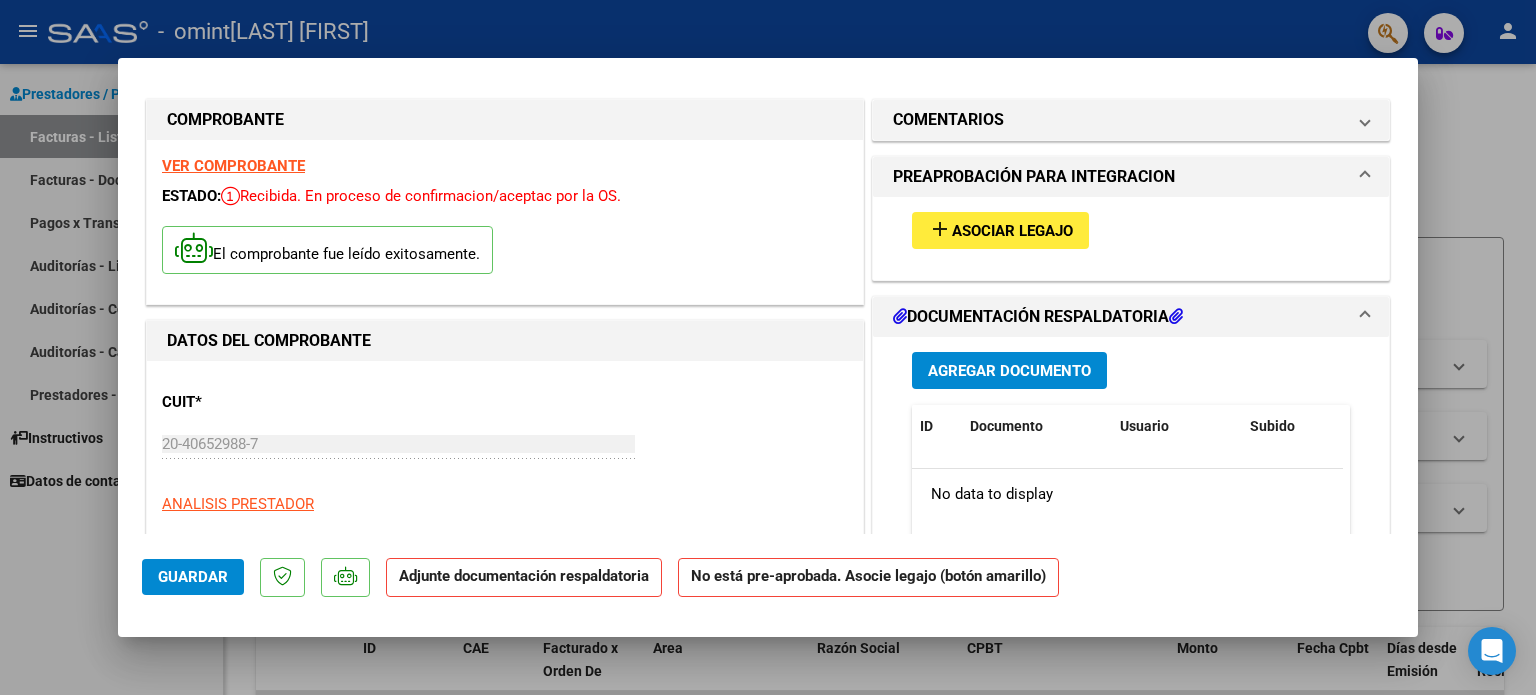 scroll, scrollTop: 8, scrollLeft: 0, axis: vertical 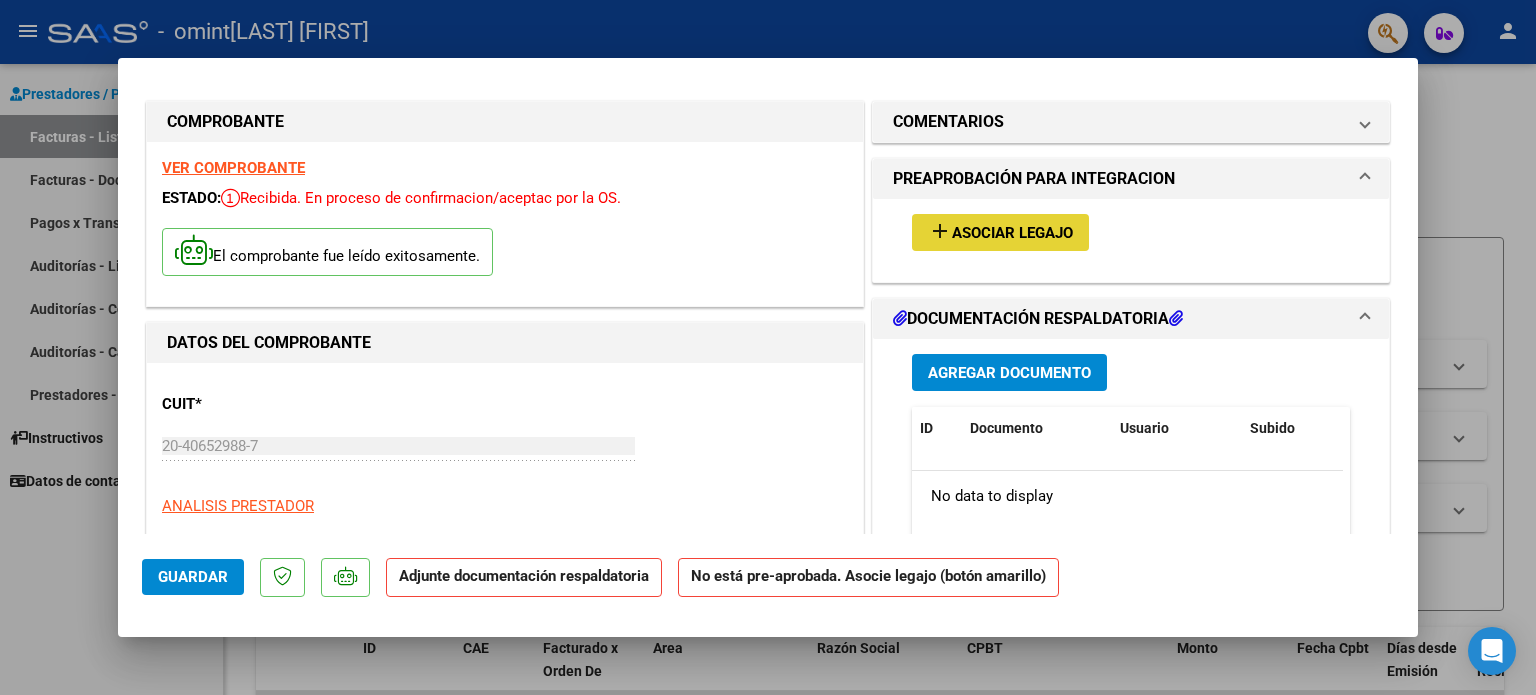 click on "Asociar Legajo" at bounding box center [1012, 233] 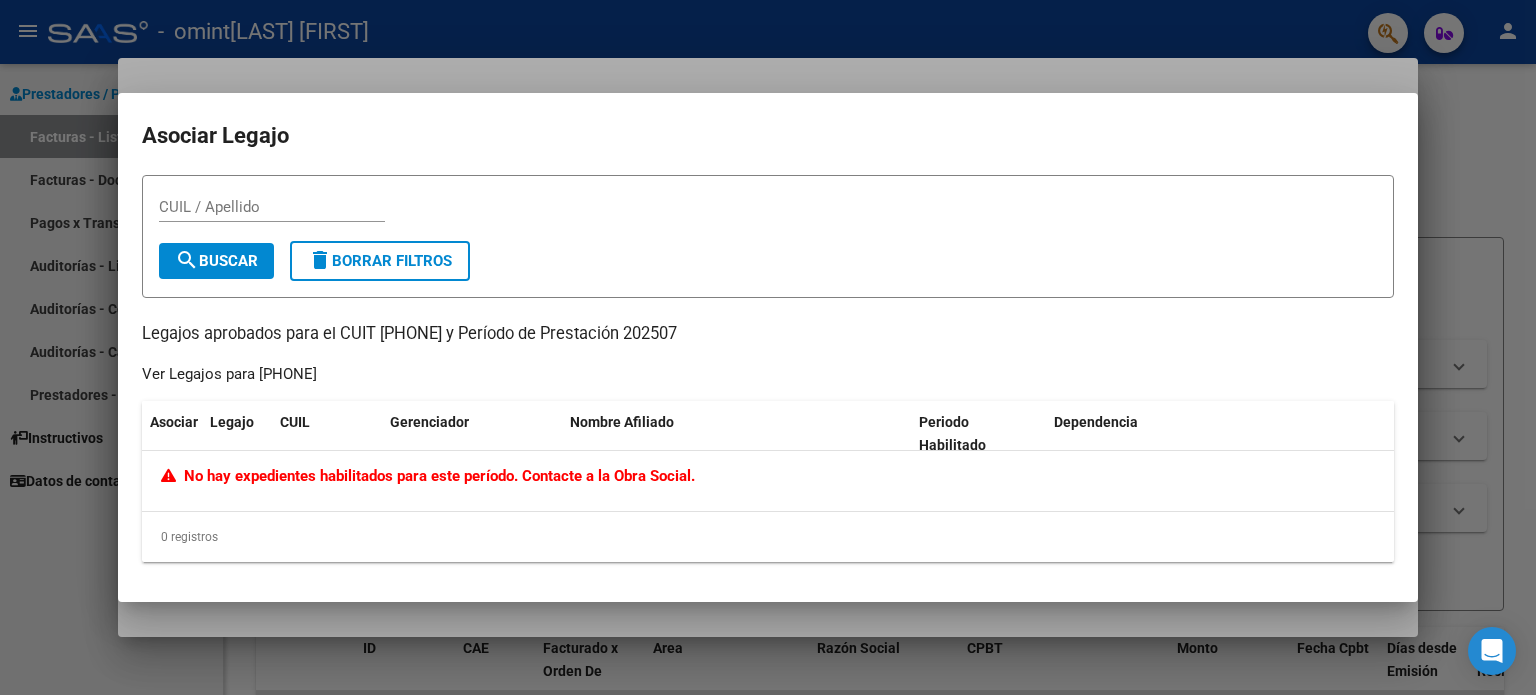 click at bounding box center [768, 347] 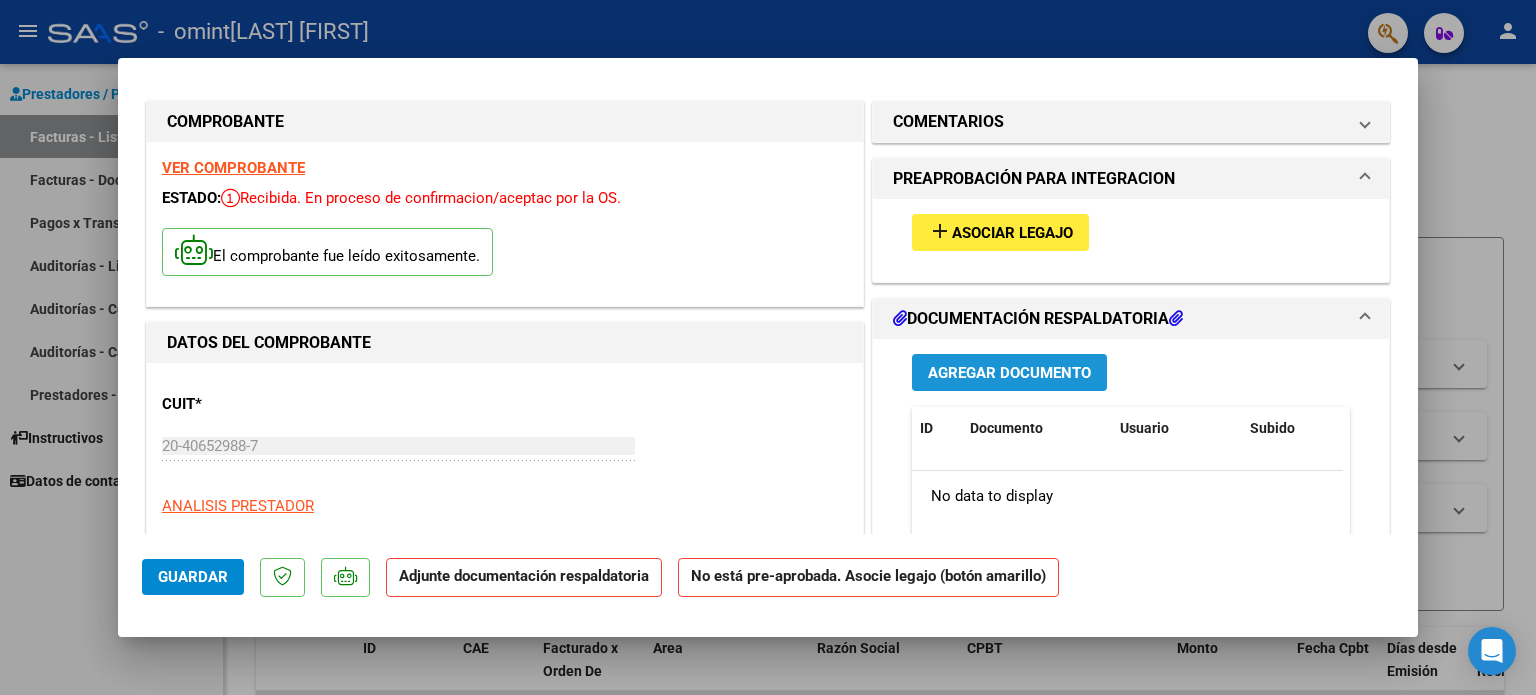 click on "Agregar Documento" at bounding box center (1009, 373) 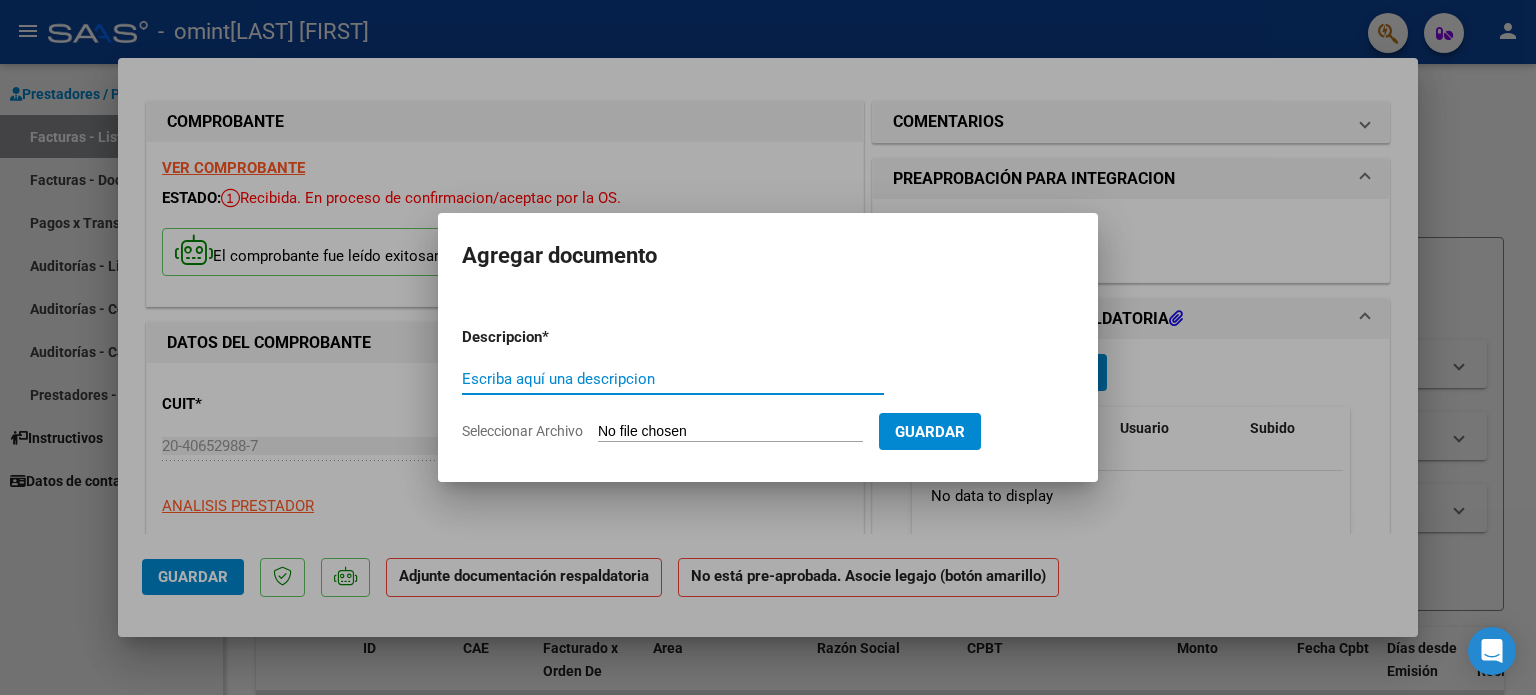 click on "Escriba aquí una descripcion" at bounding box center (673, 379) 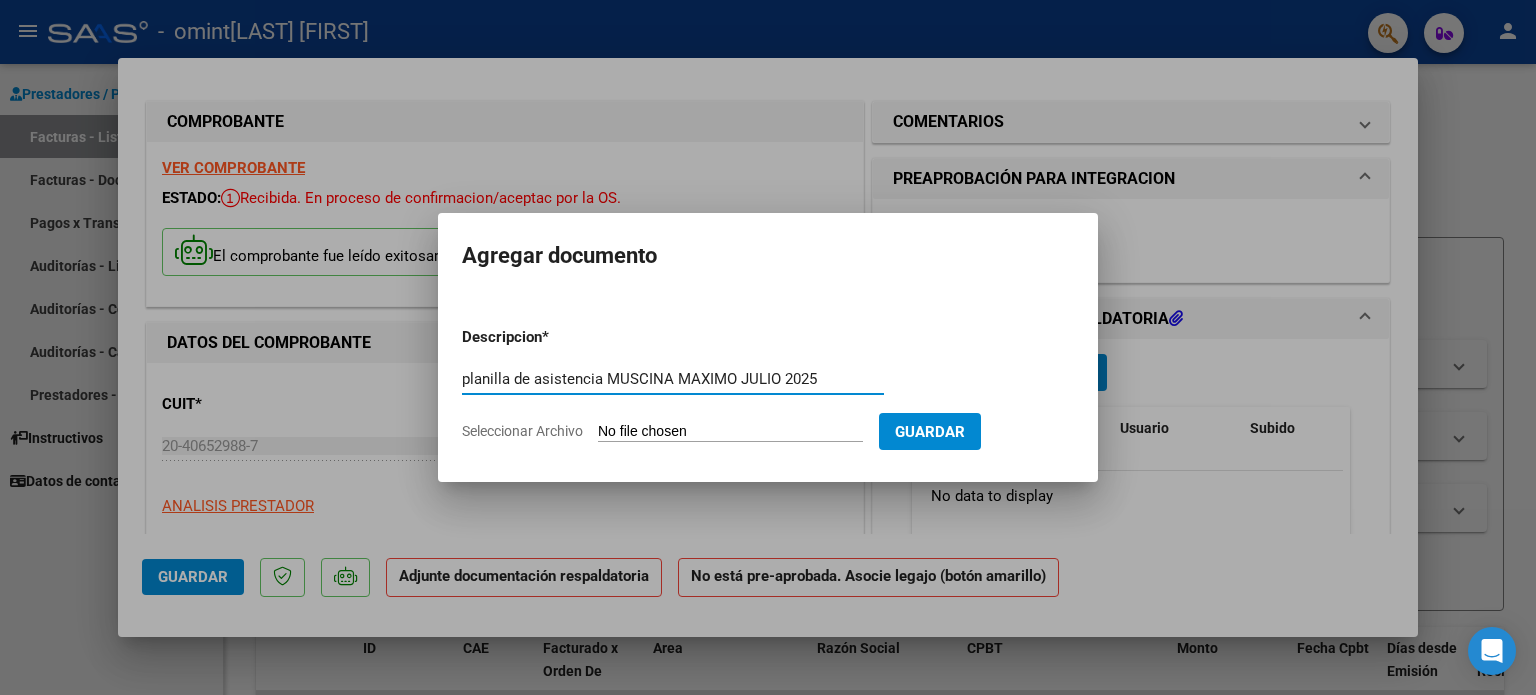 type on "planilla de asistencia MUSCINA MAXIMO JULIO 2025" 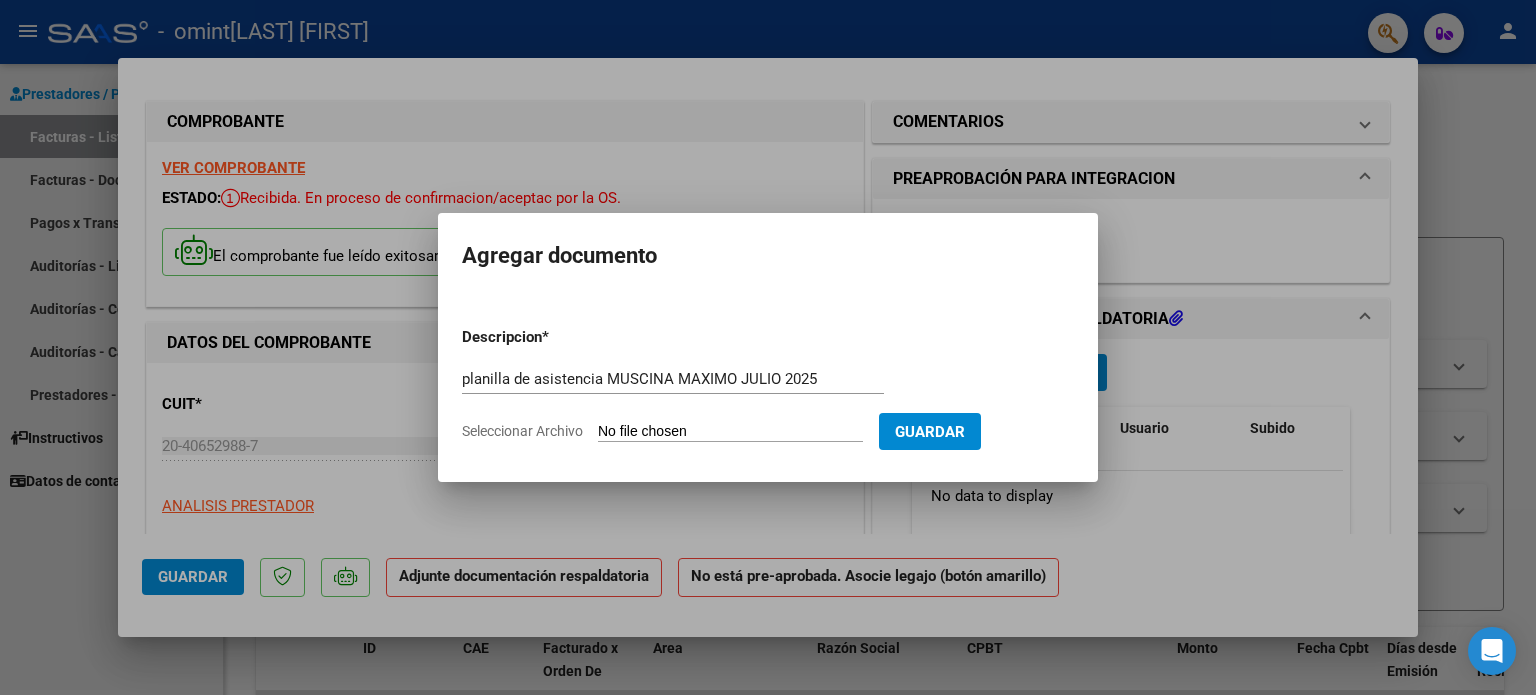 click on "Seleccionar Archivo" at bounding box center (730, 432) 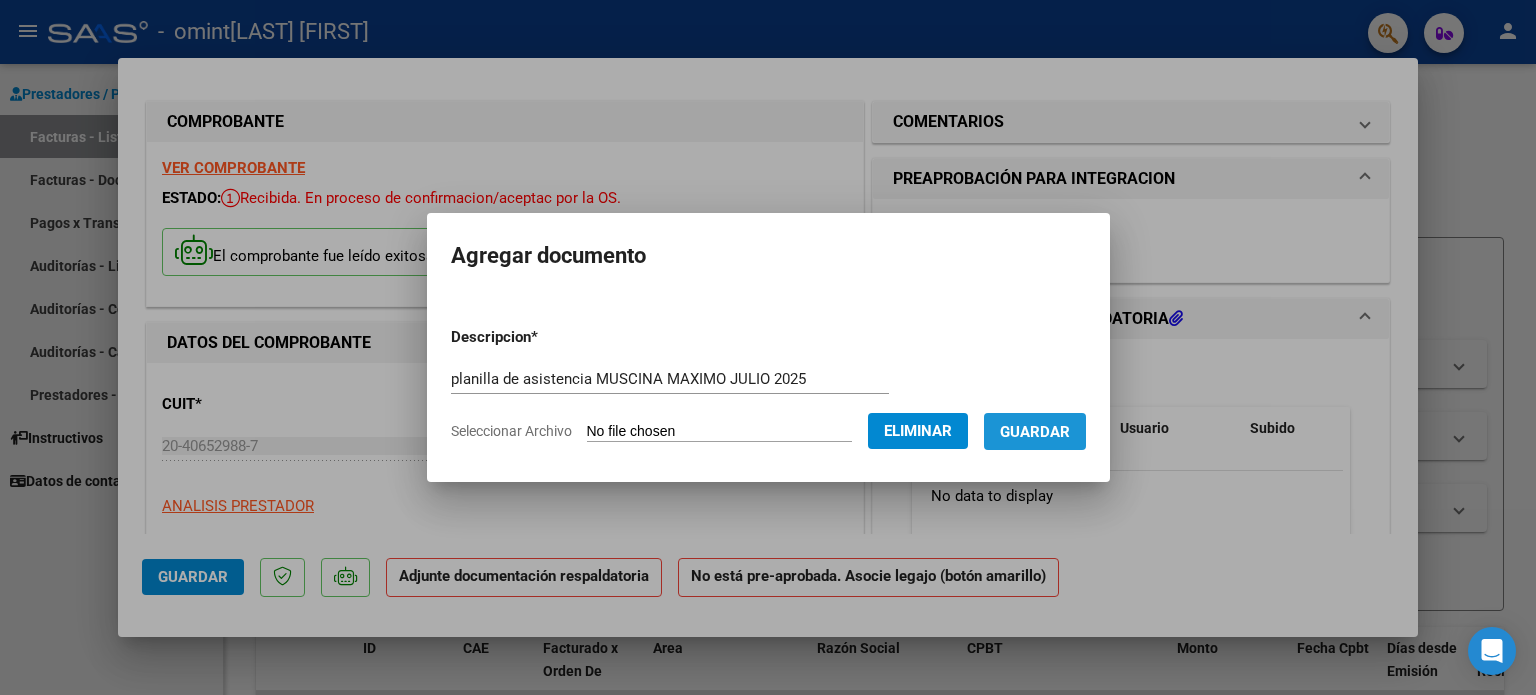 click on "Guardar" at bounding box center (1035, 431) 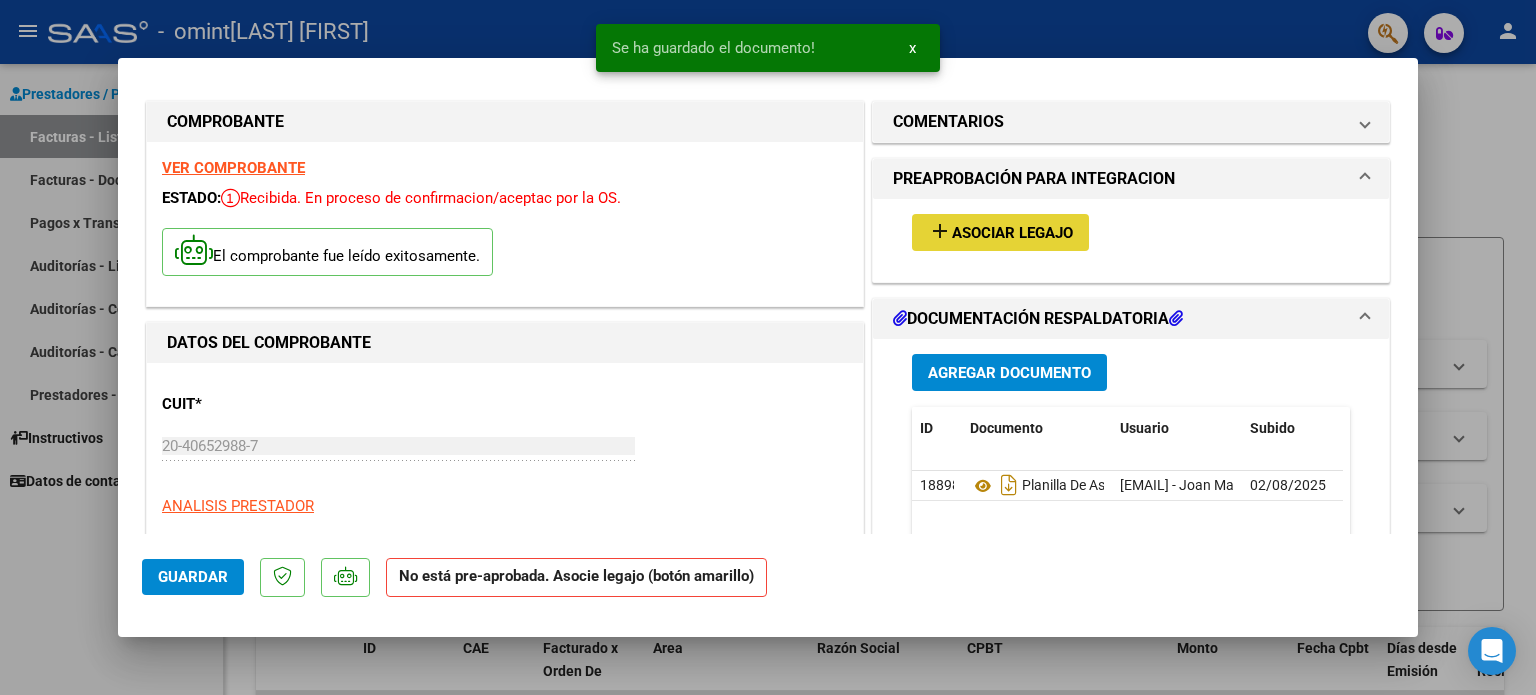 click on "Asociar Legajo" at bounding box center (1012, 233) 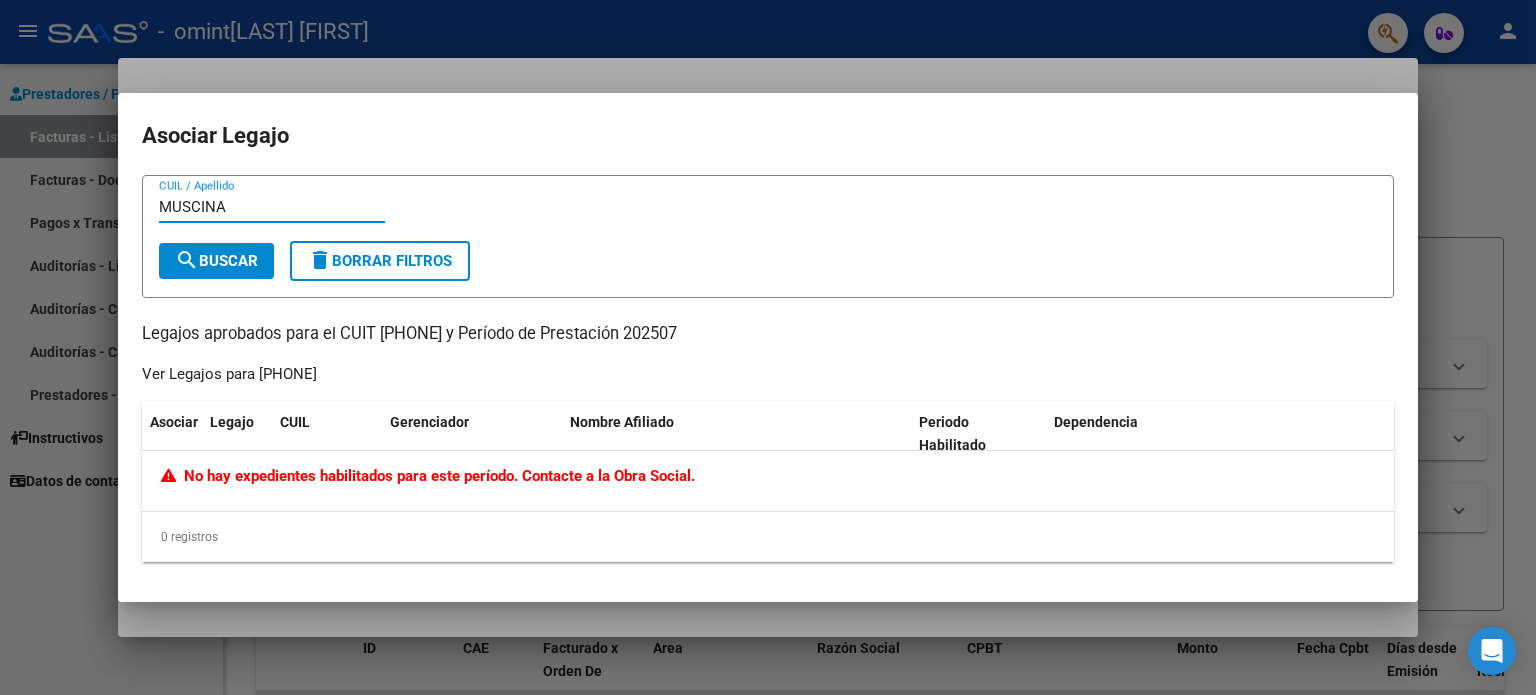 type on "MUSCINA" 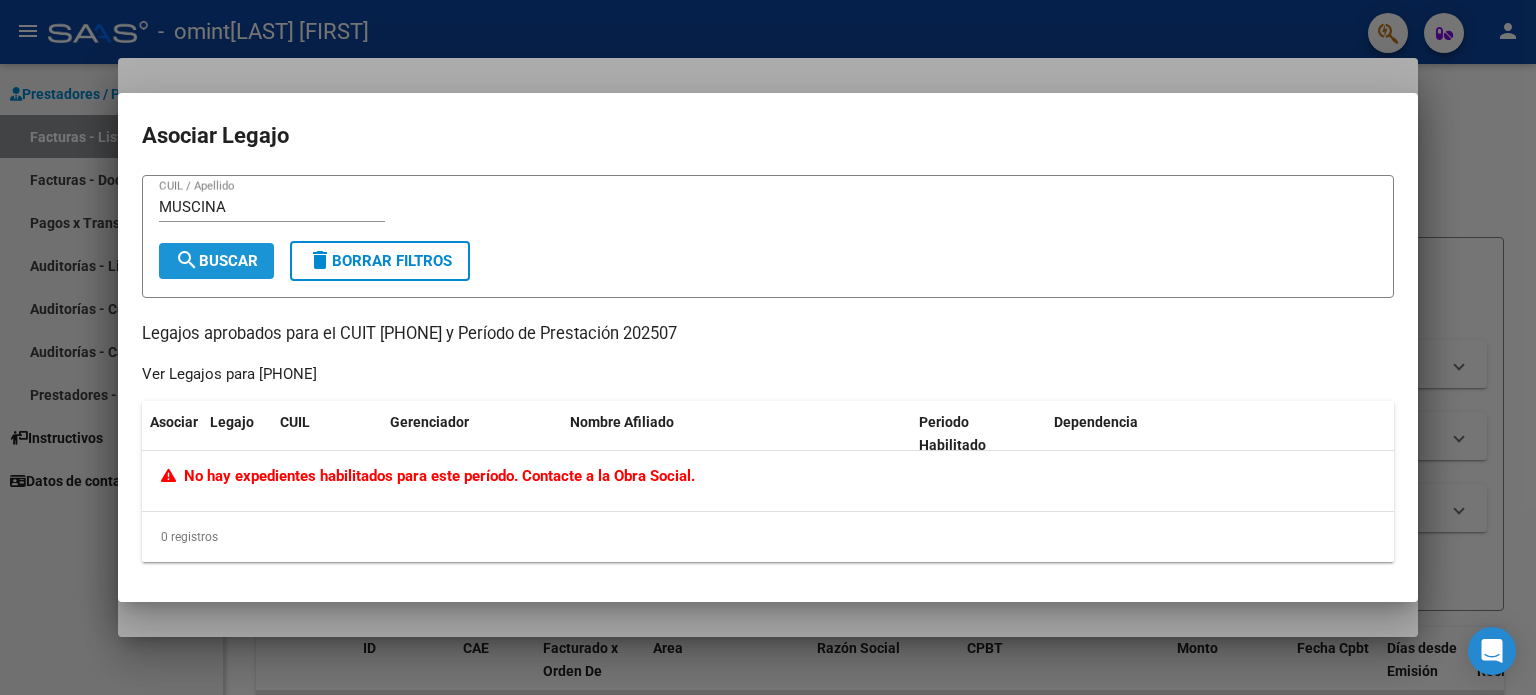 click on "search  Buscar" at bounding box center (216, 261) 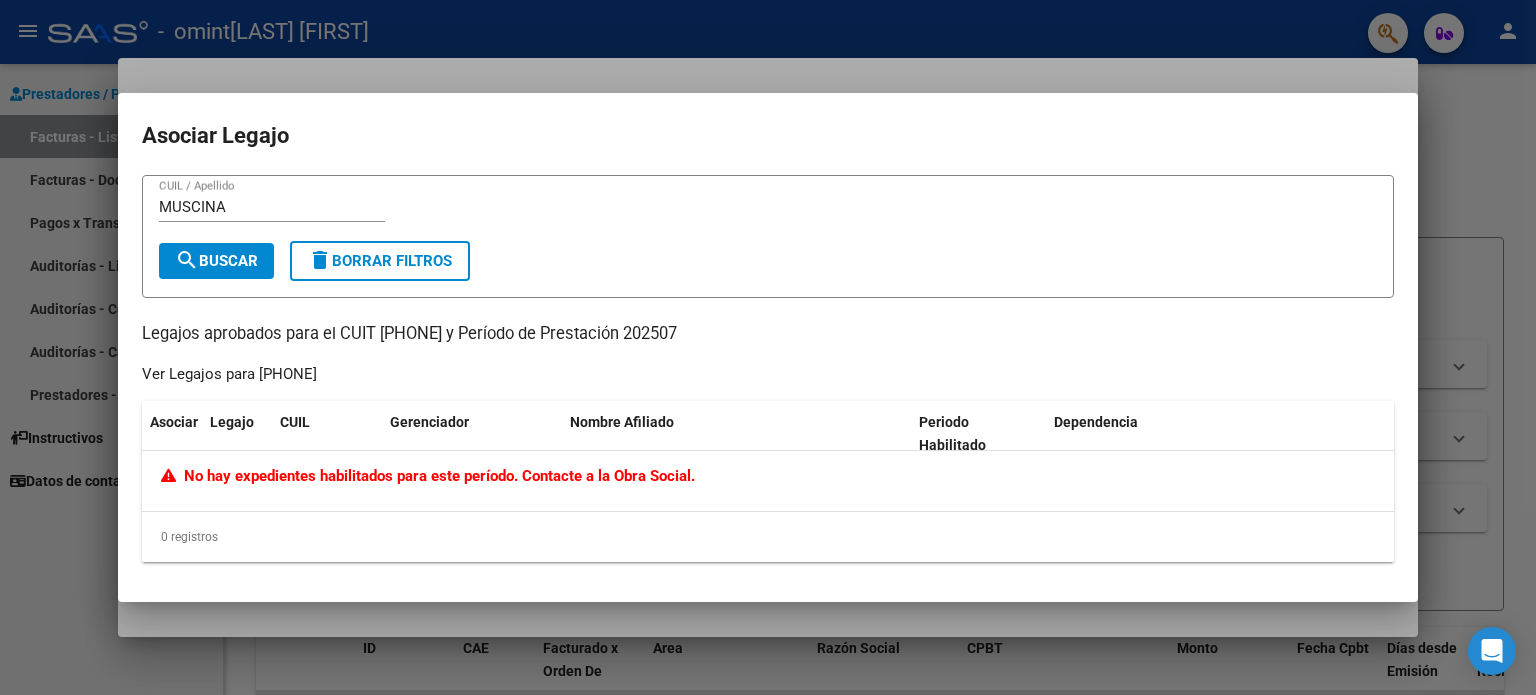 click at bounding box center [768, 347] 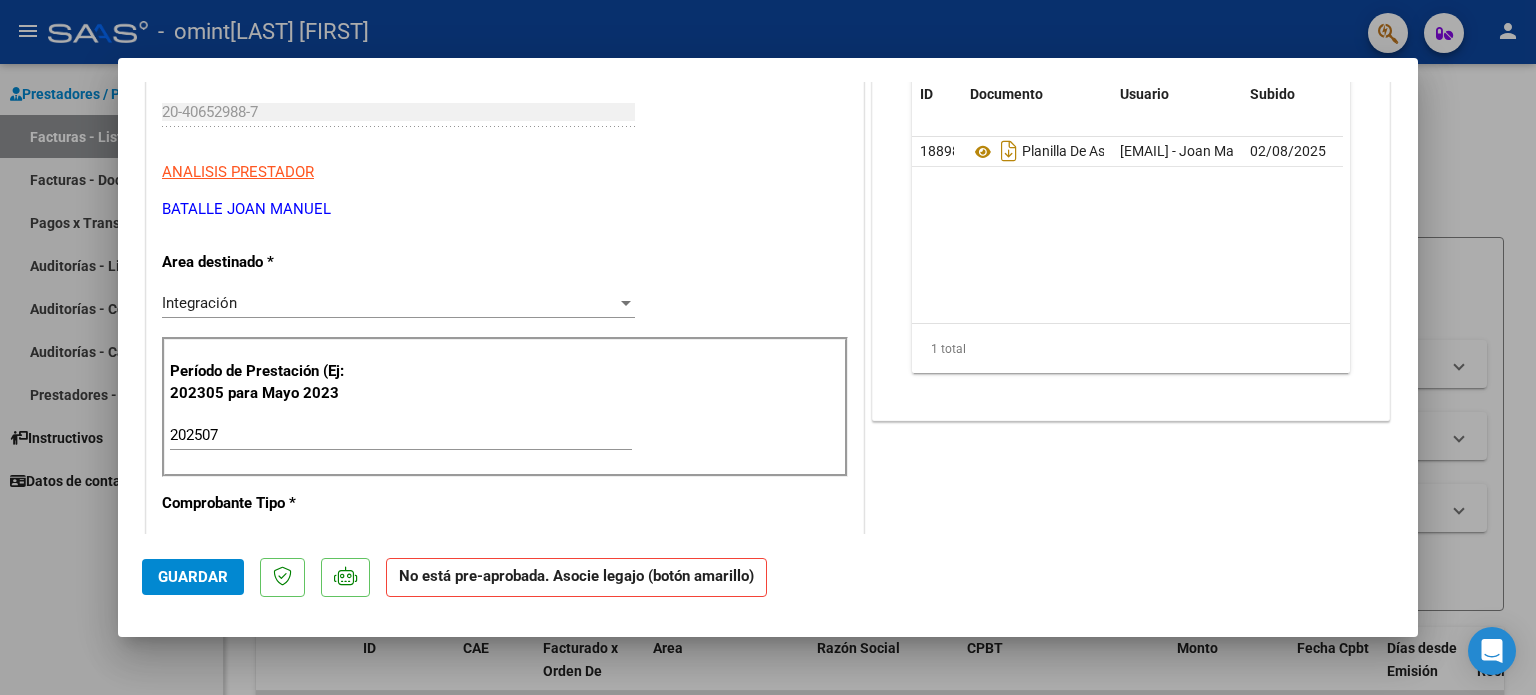 scroll, scrollTop: 343, scrollLeft: 0, axis: vertical 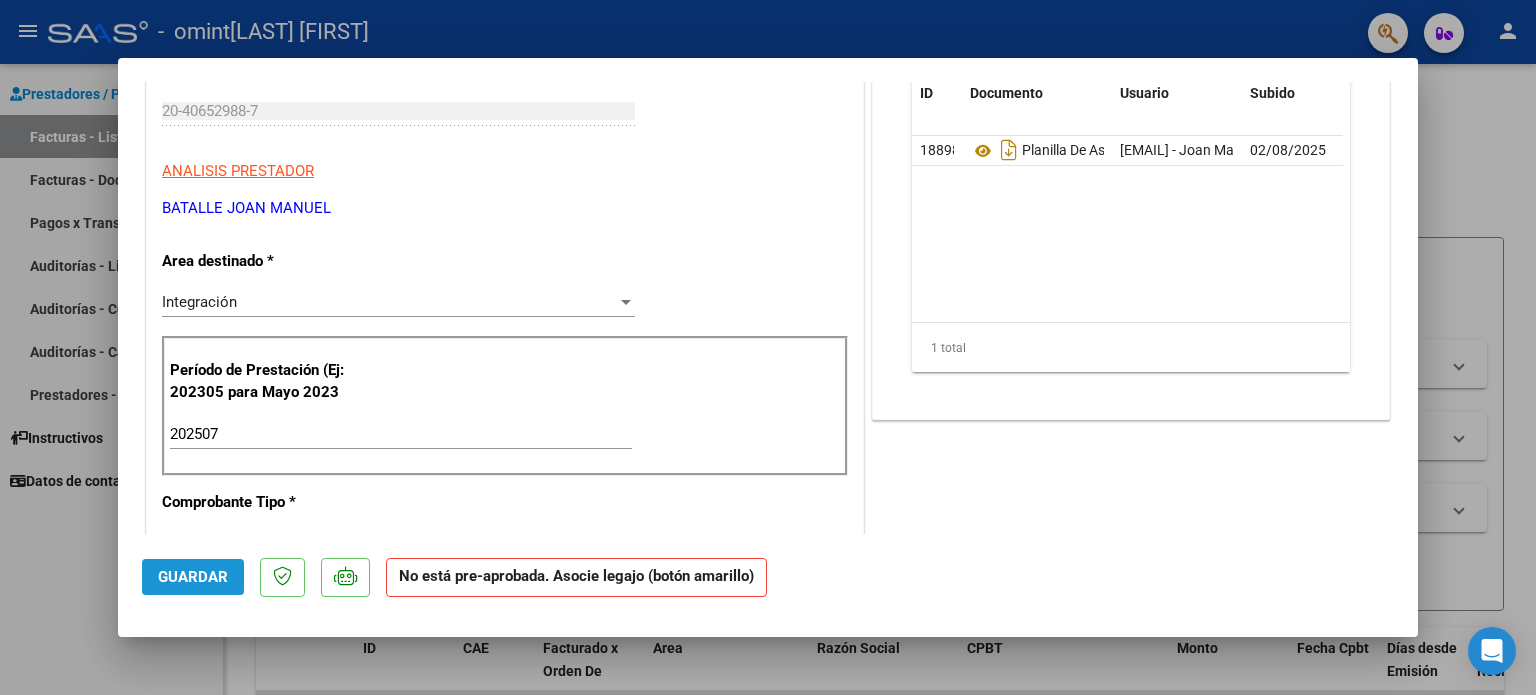 click on "Guardar" 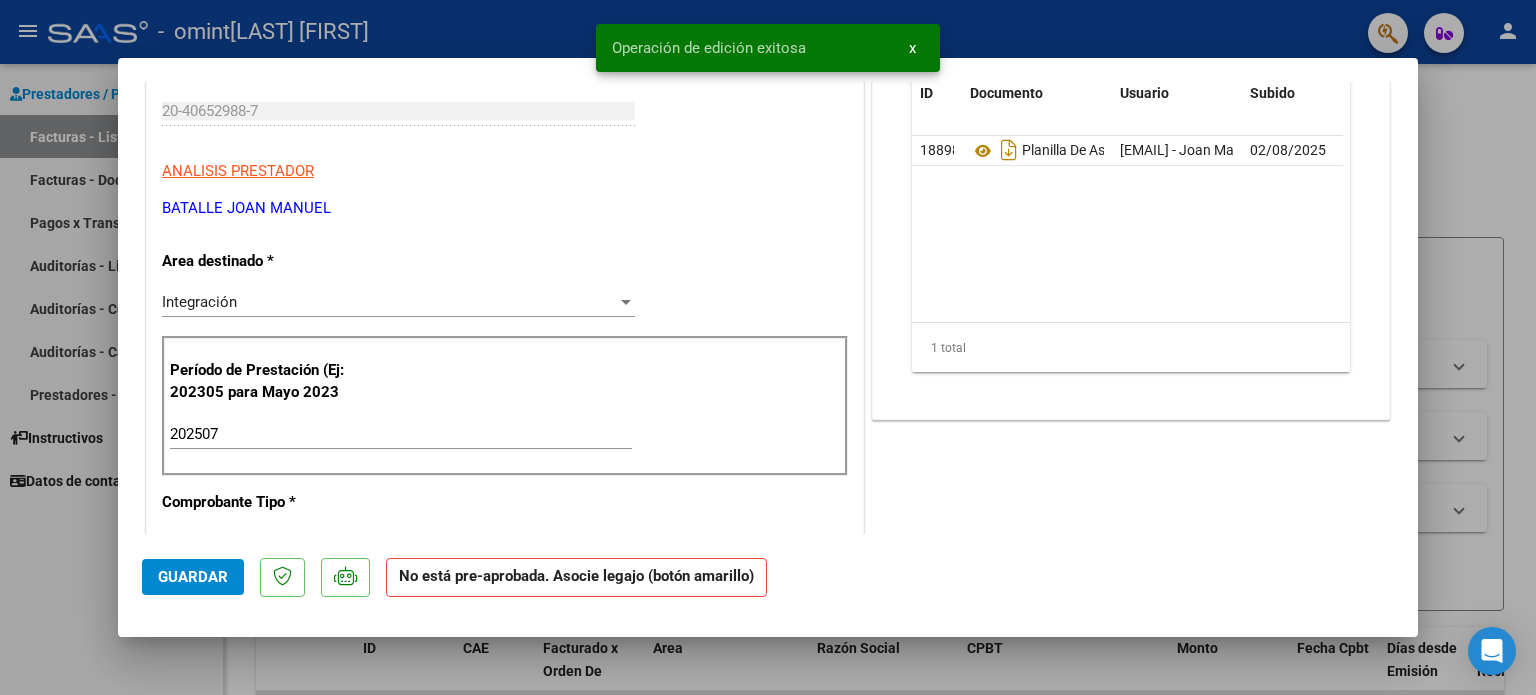 click at bounding box center (768, 347) 